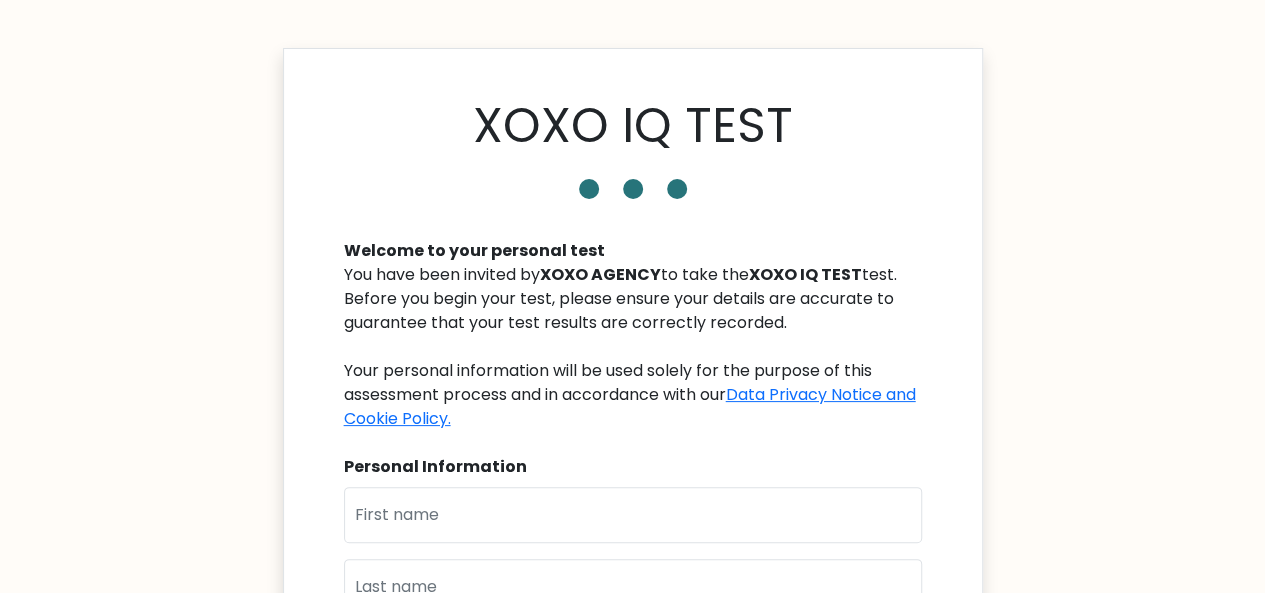 scroll, scrollTop: 200, scrollLeft: 0, axis: vertical 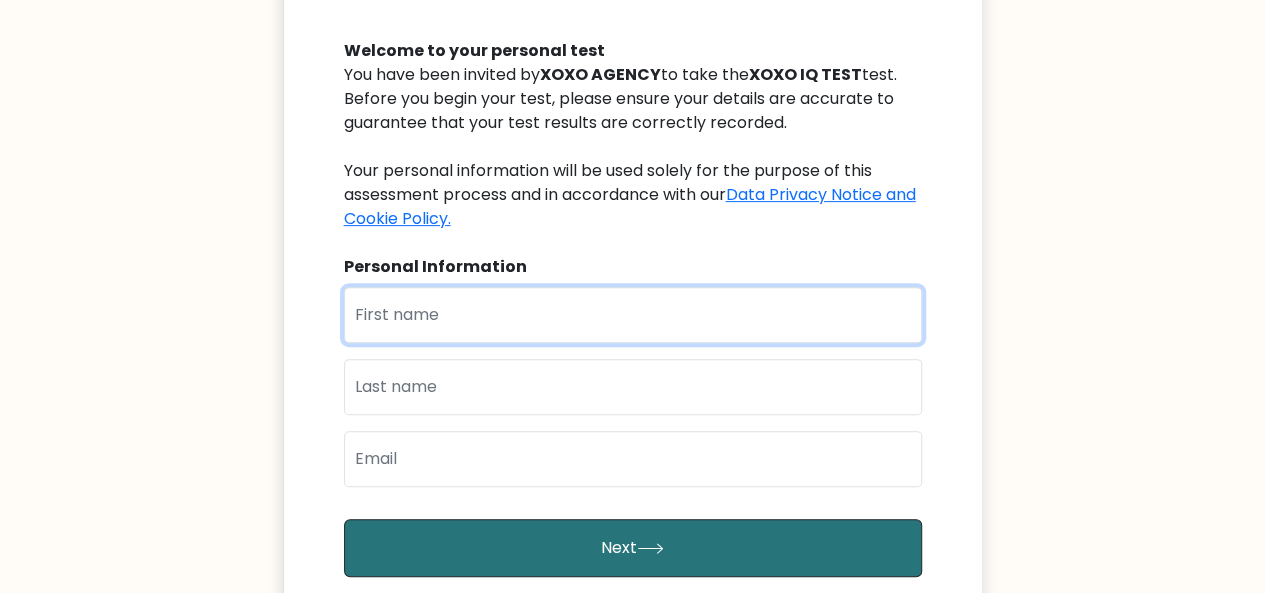 click at bounding box center [633, 315] 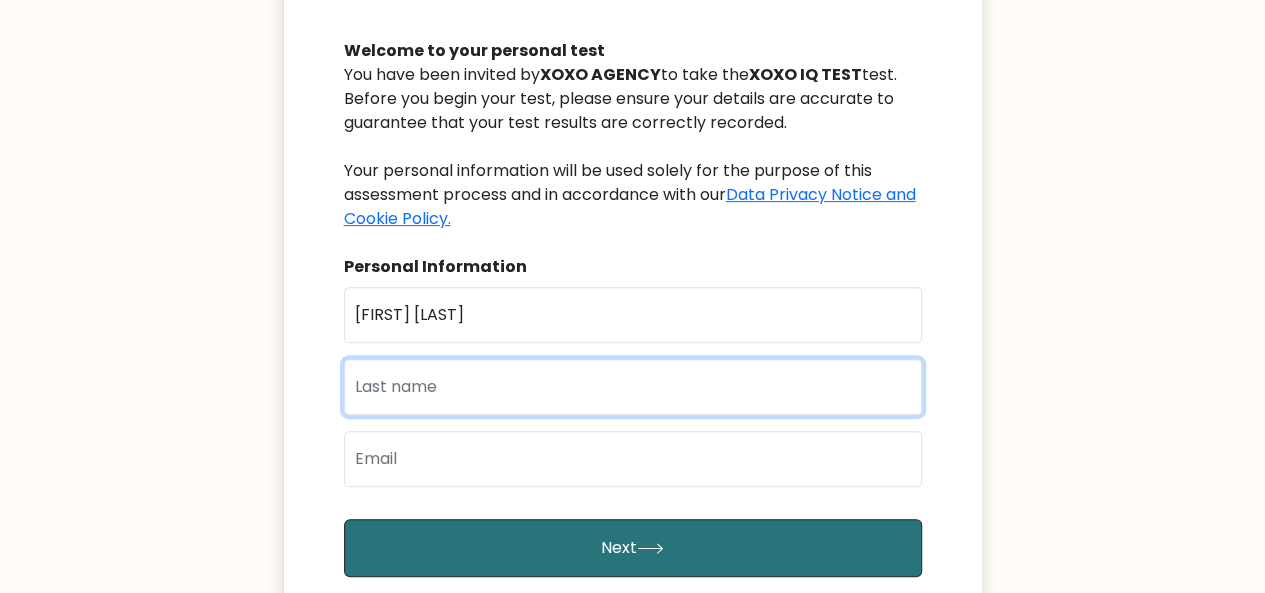 type on "Eroles" 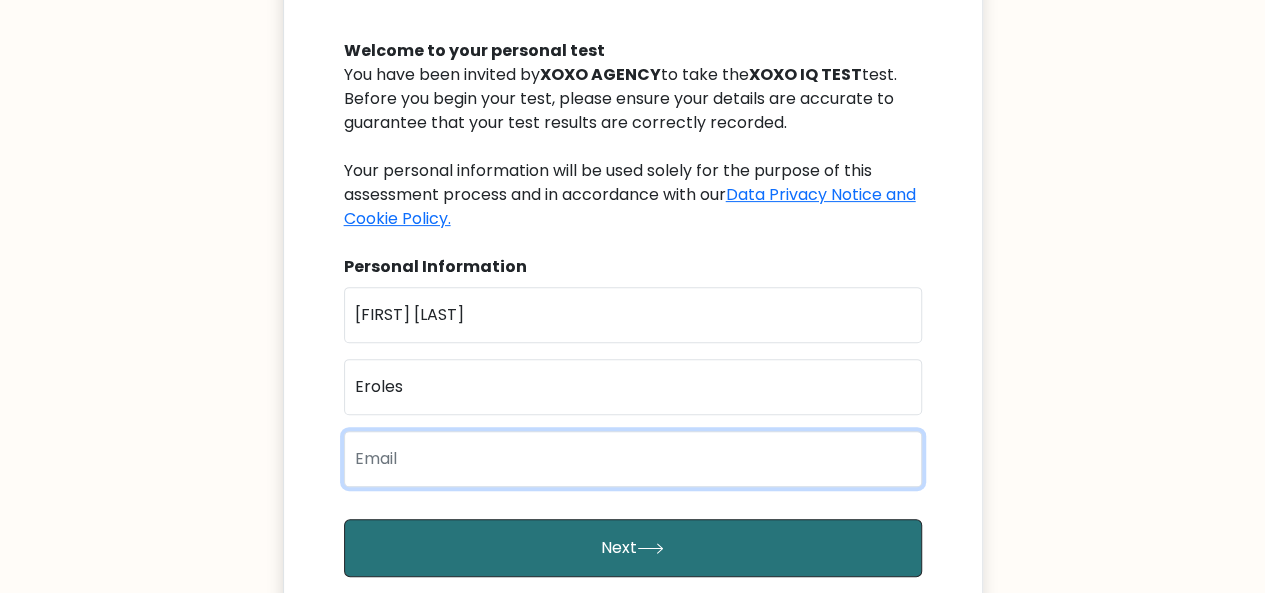 type on "[USERNAME]@[DOMAIN].com" 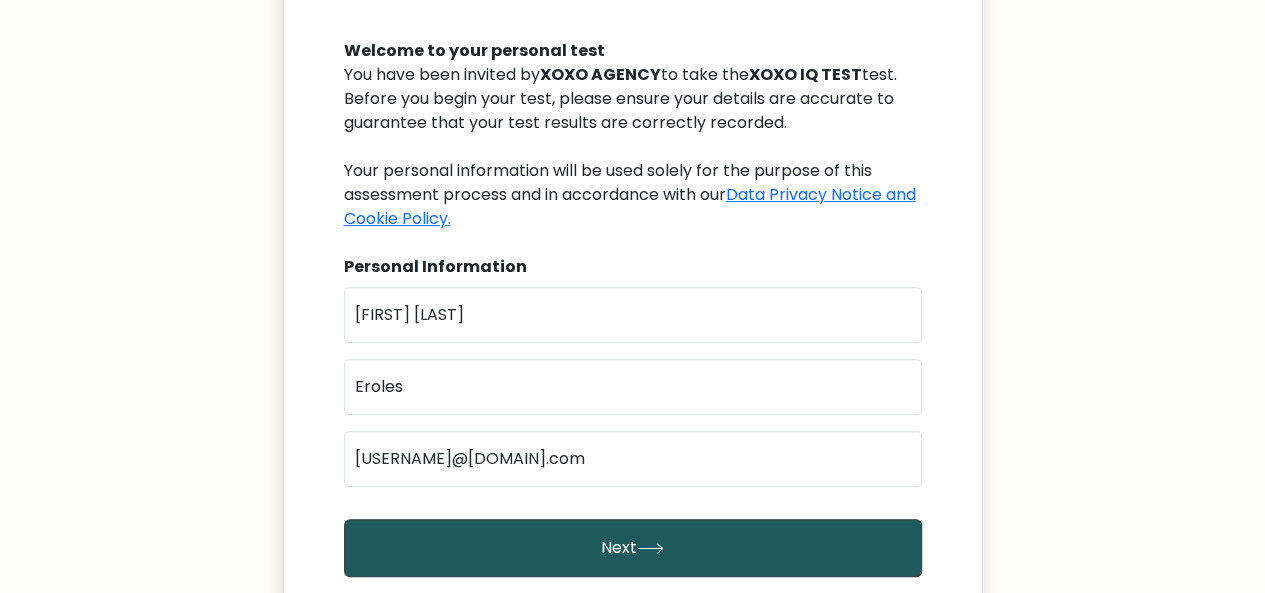 click on "Next" at bounding box center [633, 548] 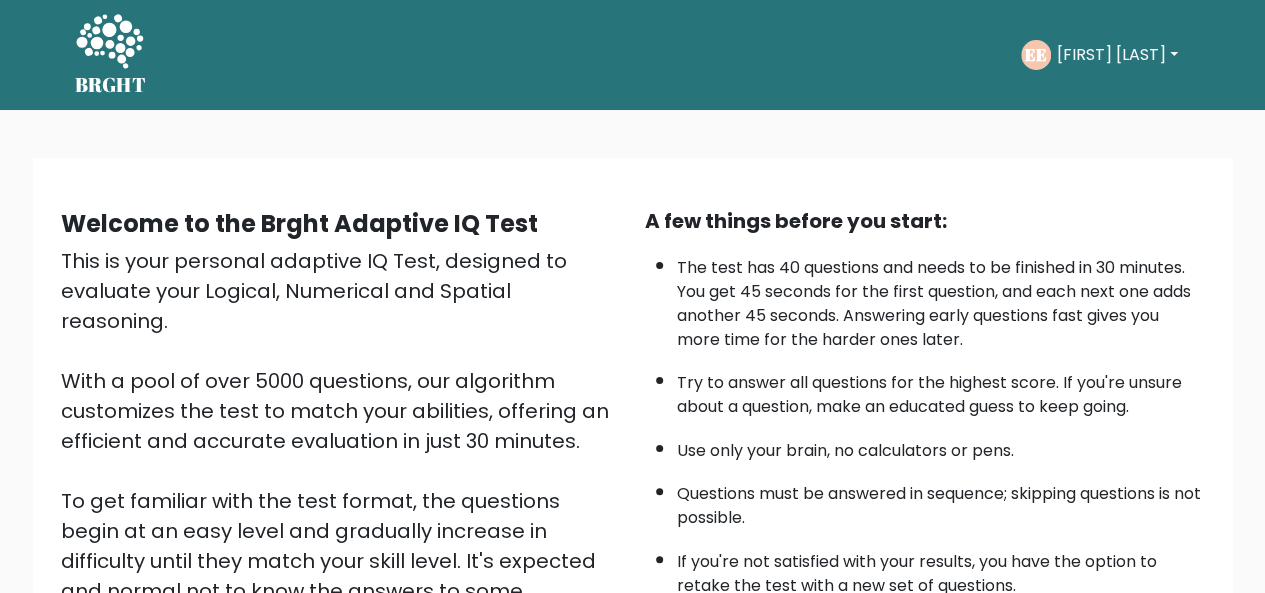 scroll, scrollTop: 322, scrollLeft: 0, axis: vertical 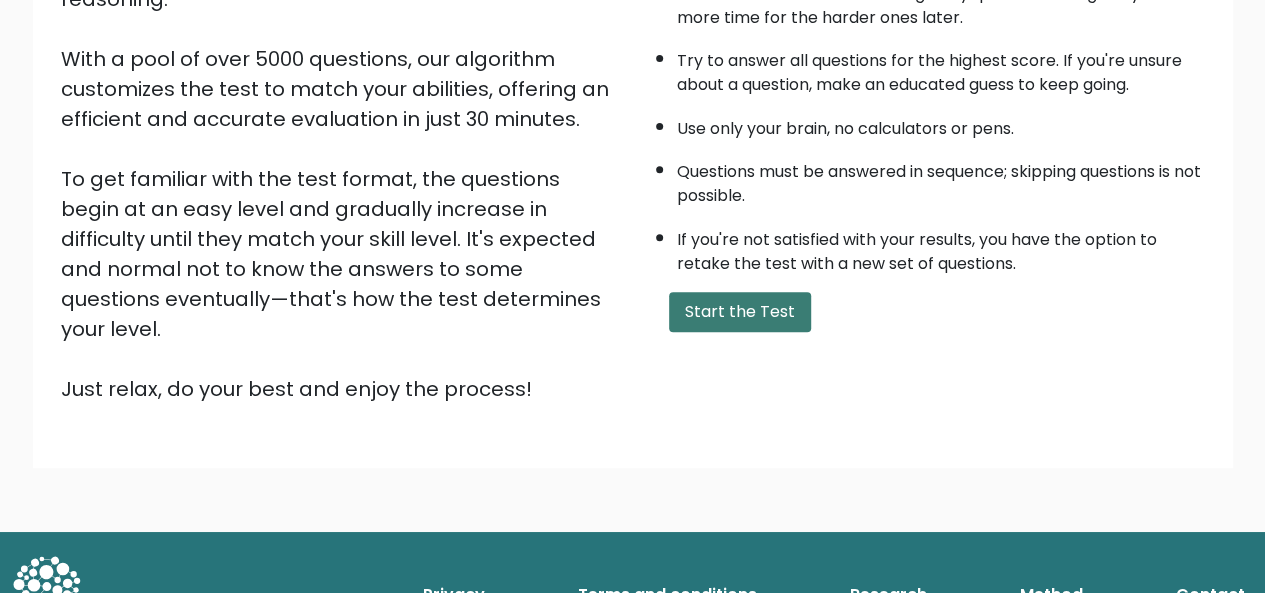 click on "Start the Test" at bounding box center [740, 312] 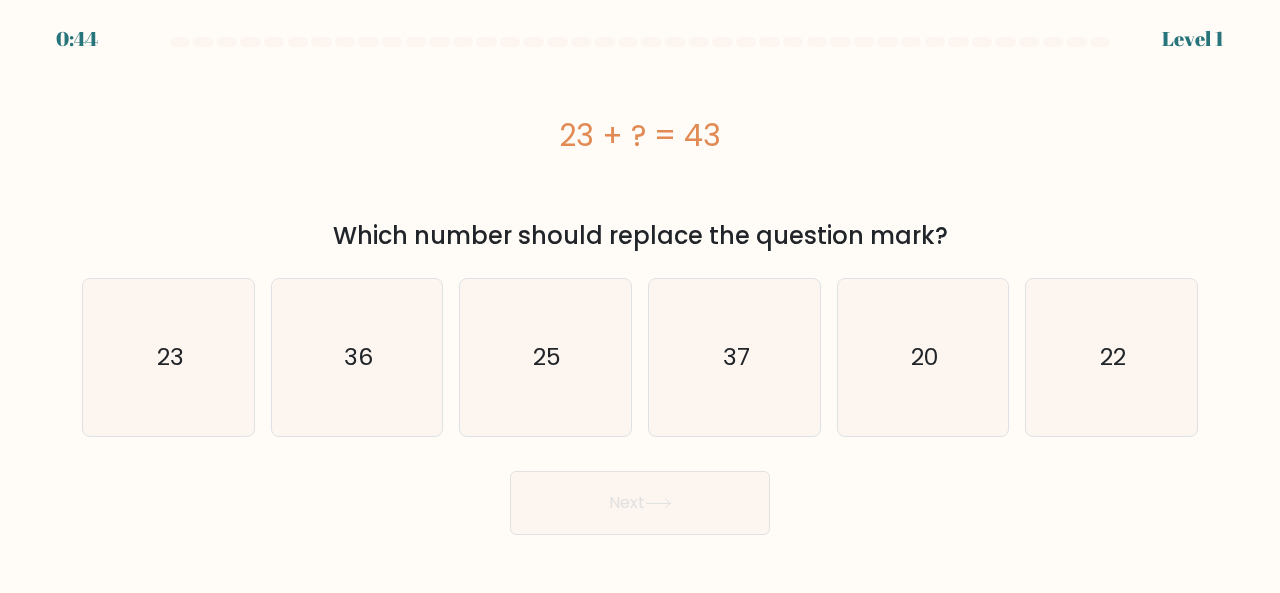 scroll, scrollTop: 0, scrollLeft: 0, axis: both 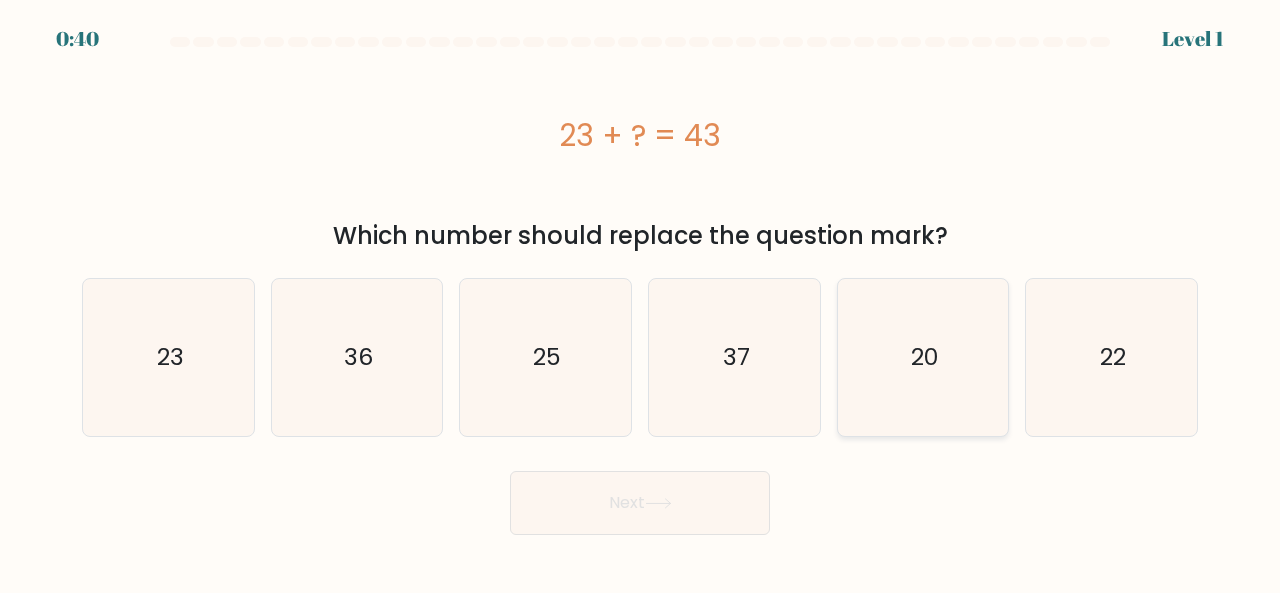 click on "20" at bounding box center [923, 357] 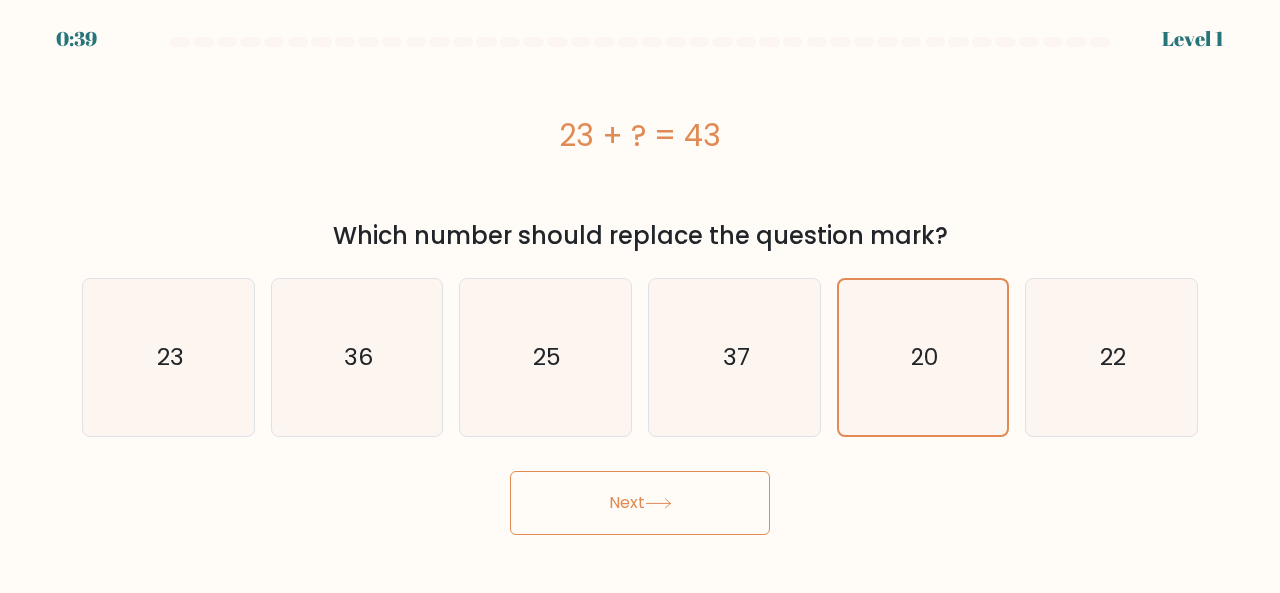 click on "Next" at bounding box center (640, 503) 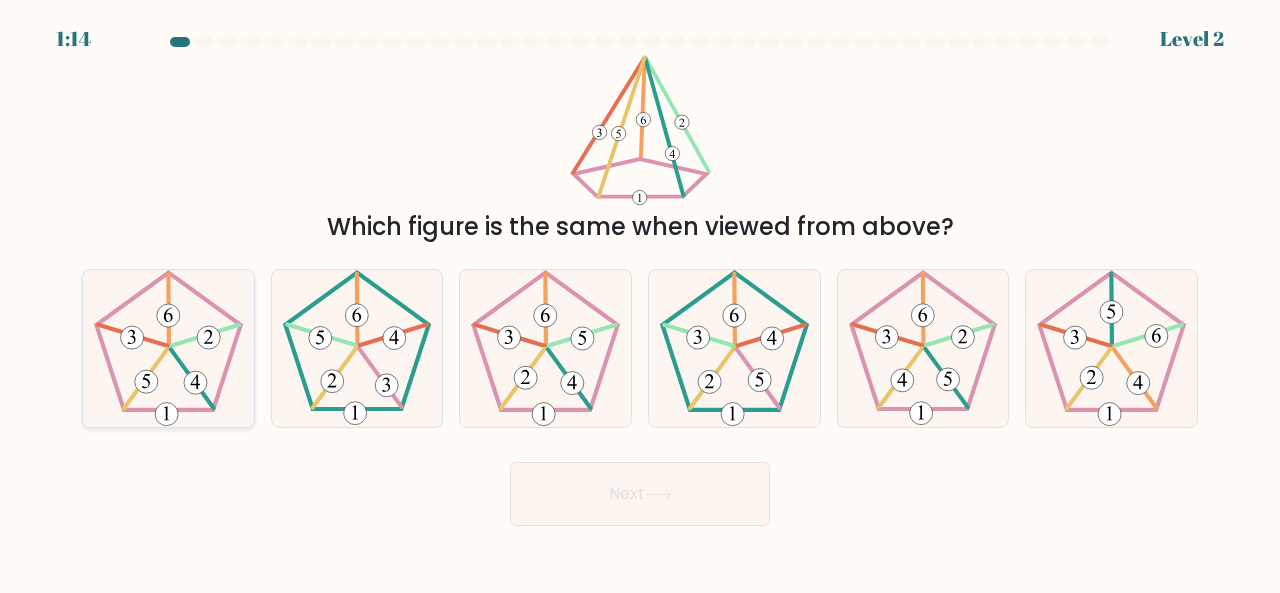 click at bounding box center (168, 348) 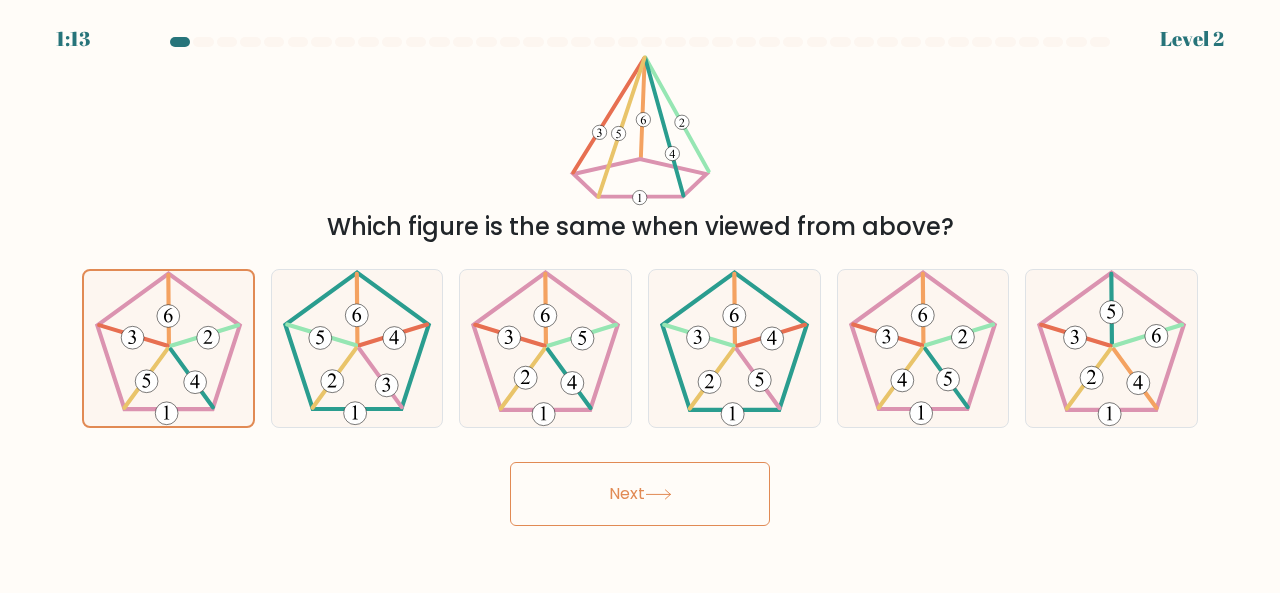 click on "Next" at bounding box center (640, 494) 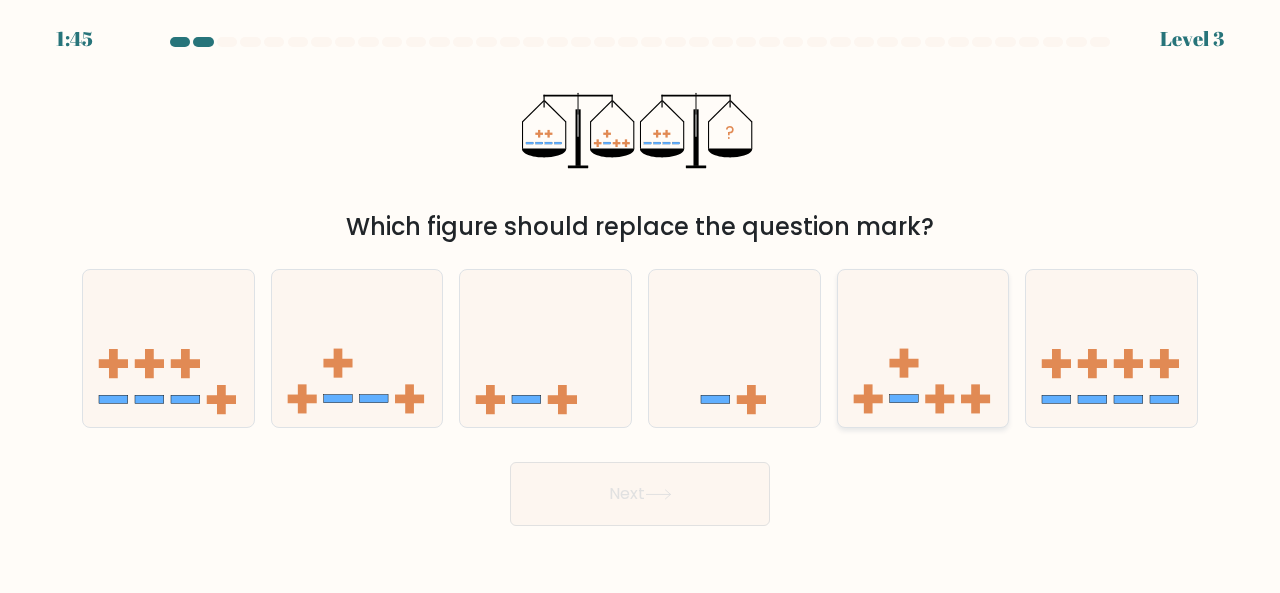 click at bounding box center (923, 347) 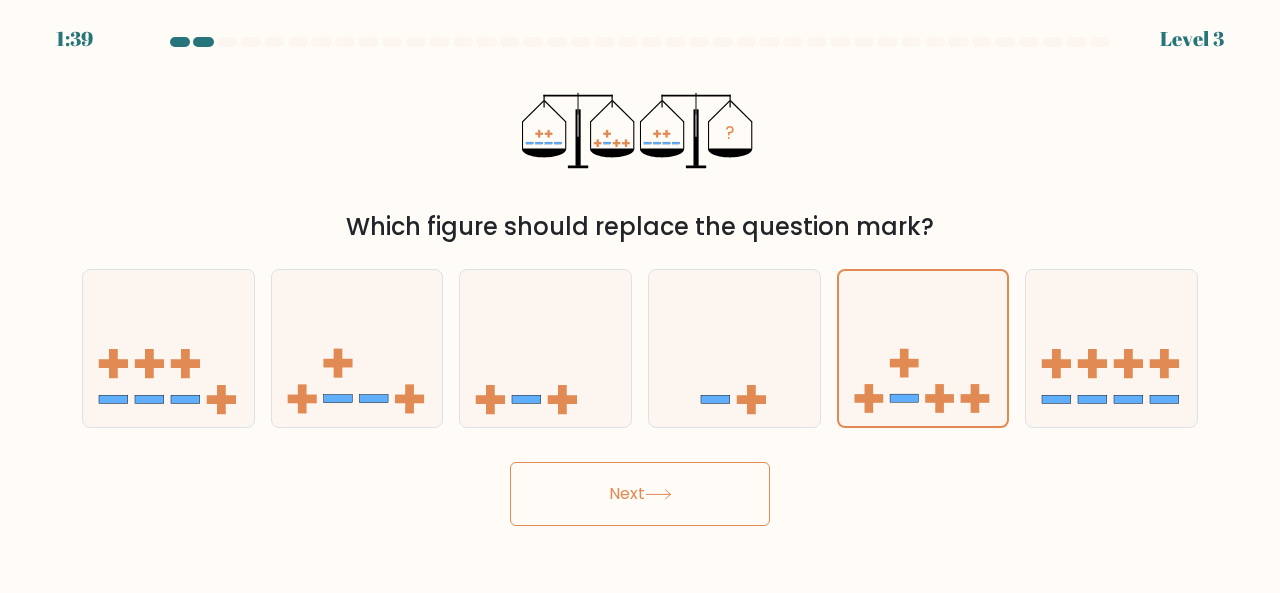 click on "Next" at bounding box center [640, 494] 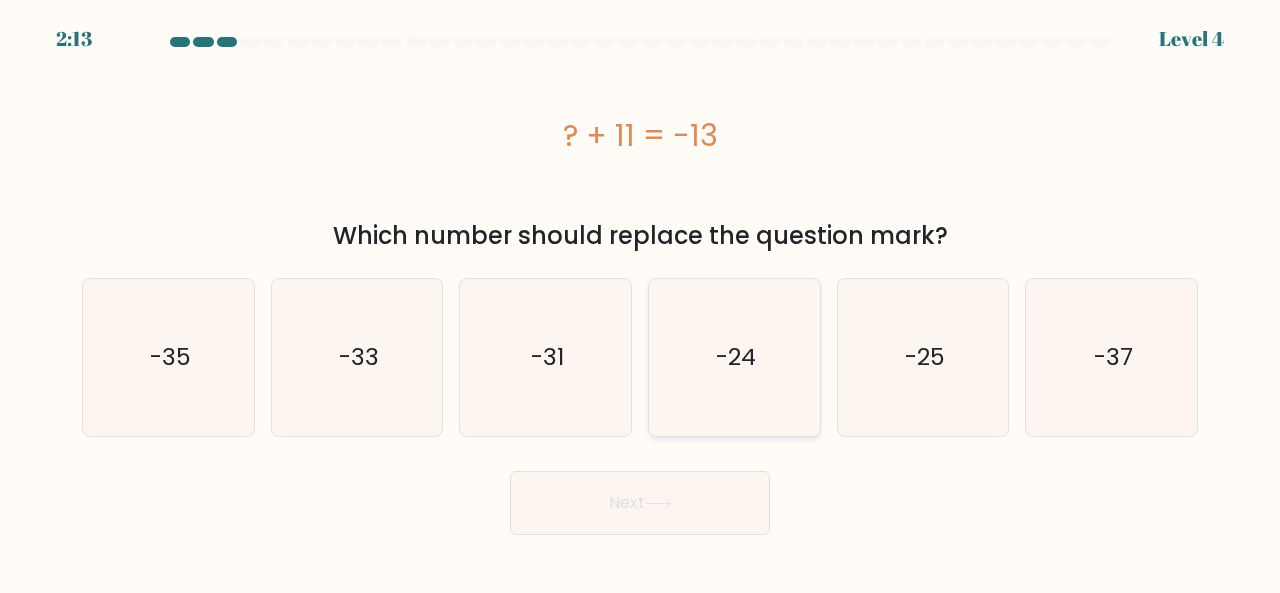 click on "-24" at bounding box center (734, 357) 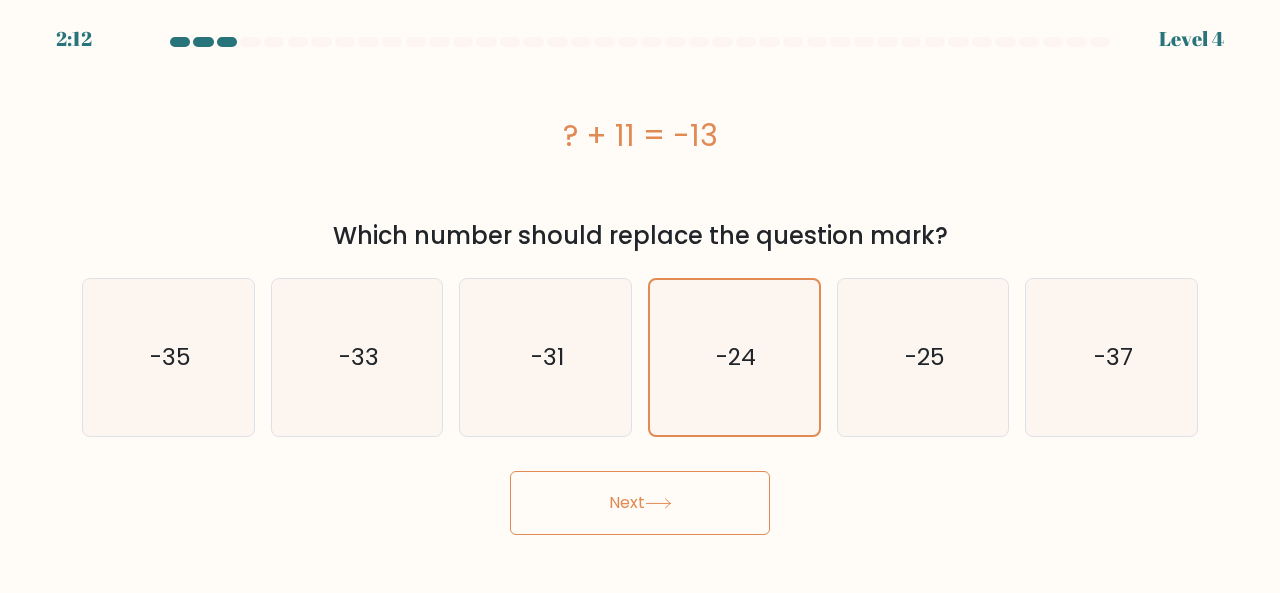 click on "Next" at bounding box center (640, 503) 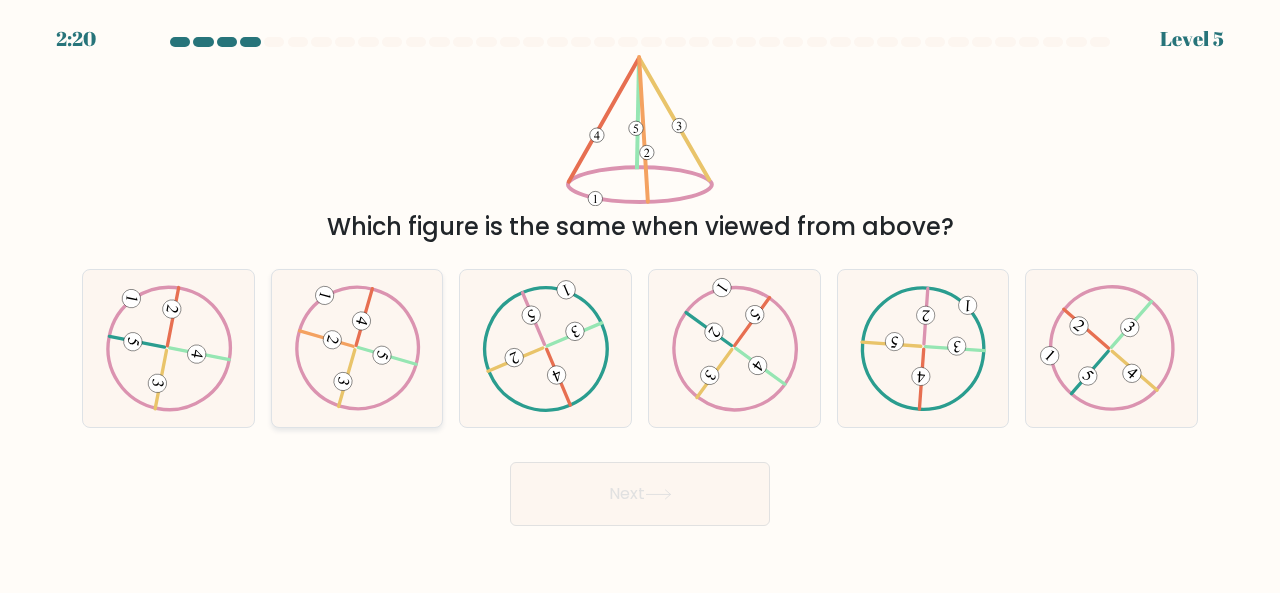 click at bounding box center [357, 347] 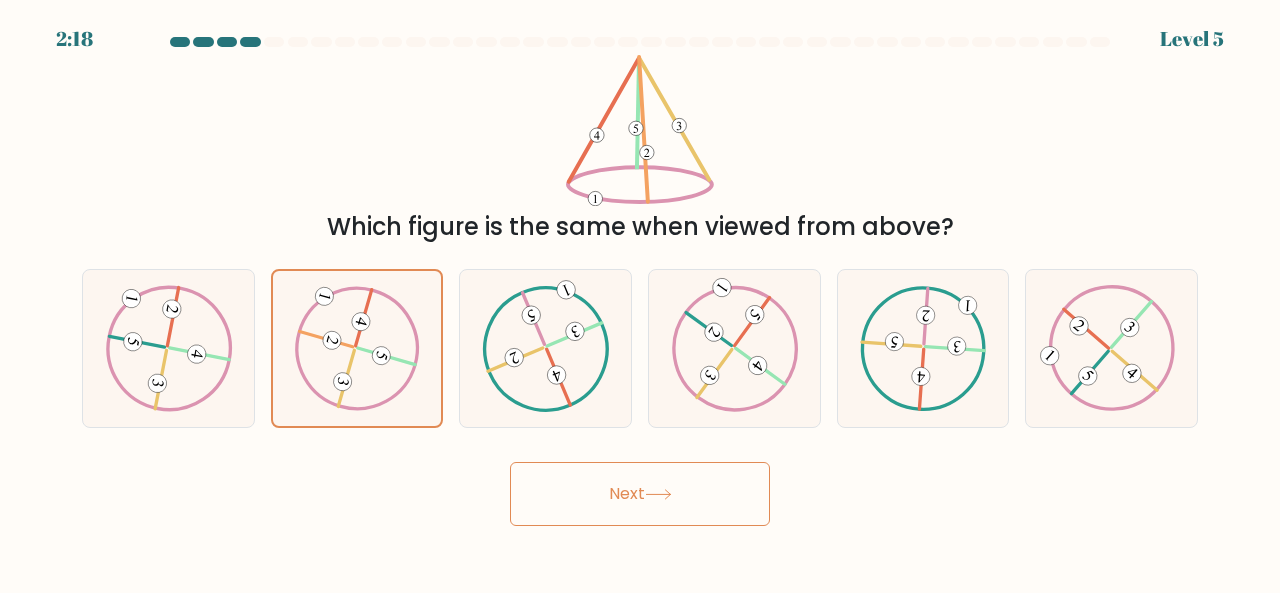 click on "Next" at bounding box center [640, 494] 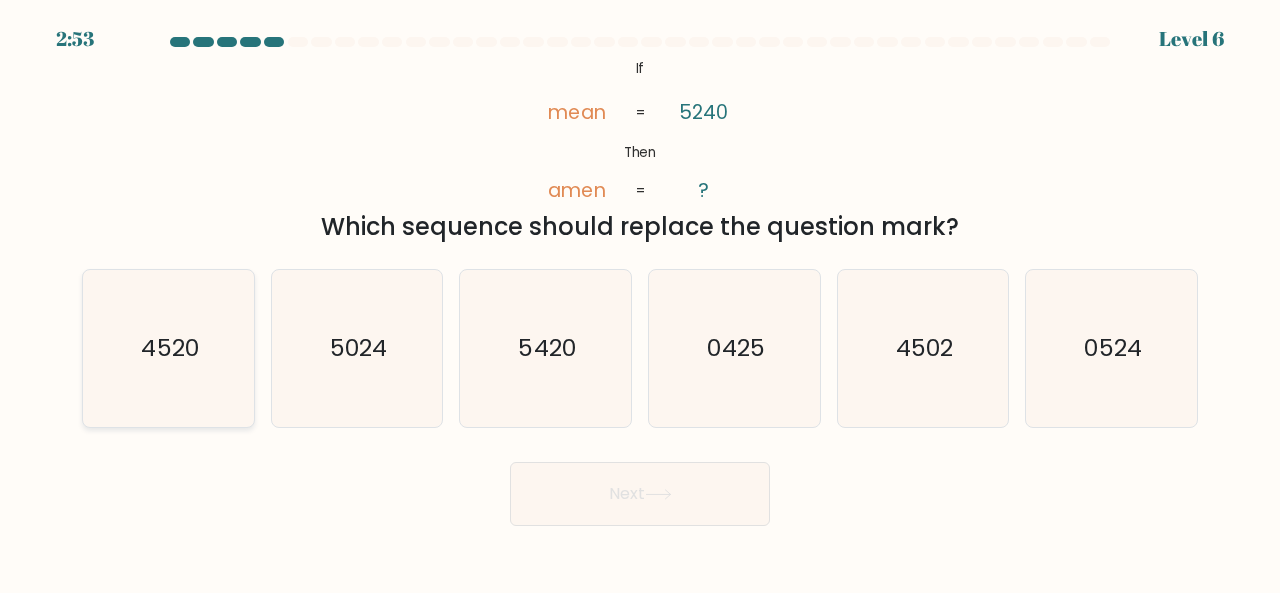 click on "4520" at bounding box center [168, 348] 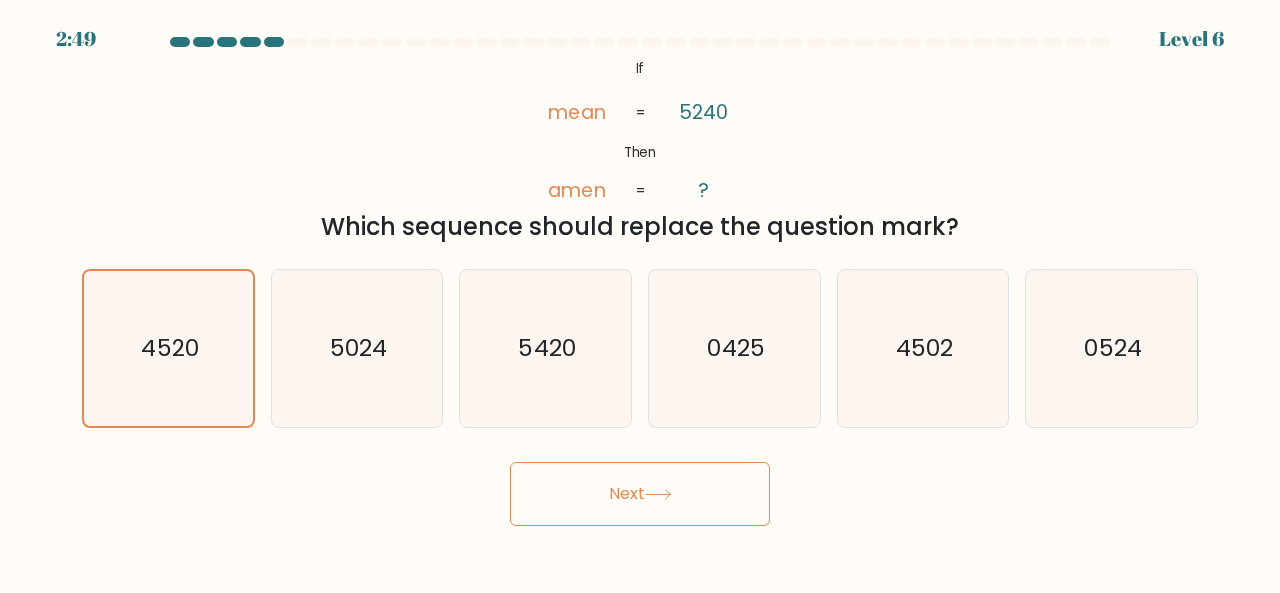 click on "Next" at bounding box center (640, 494) 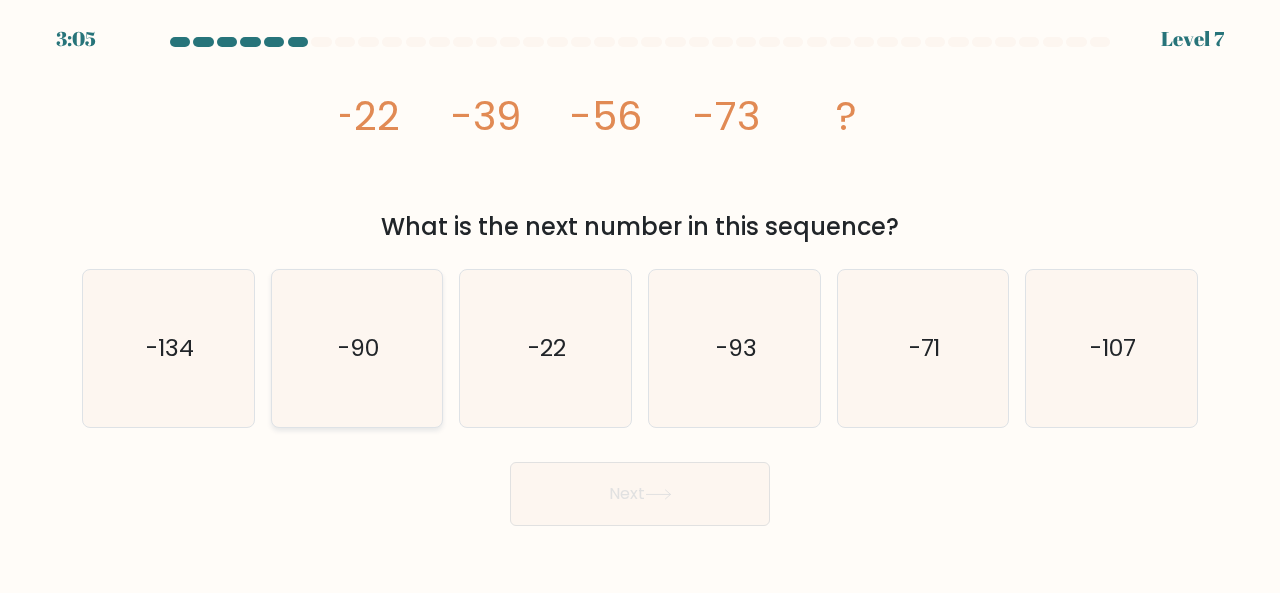 click on "-90" at bounding box center [357, 348] 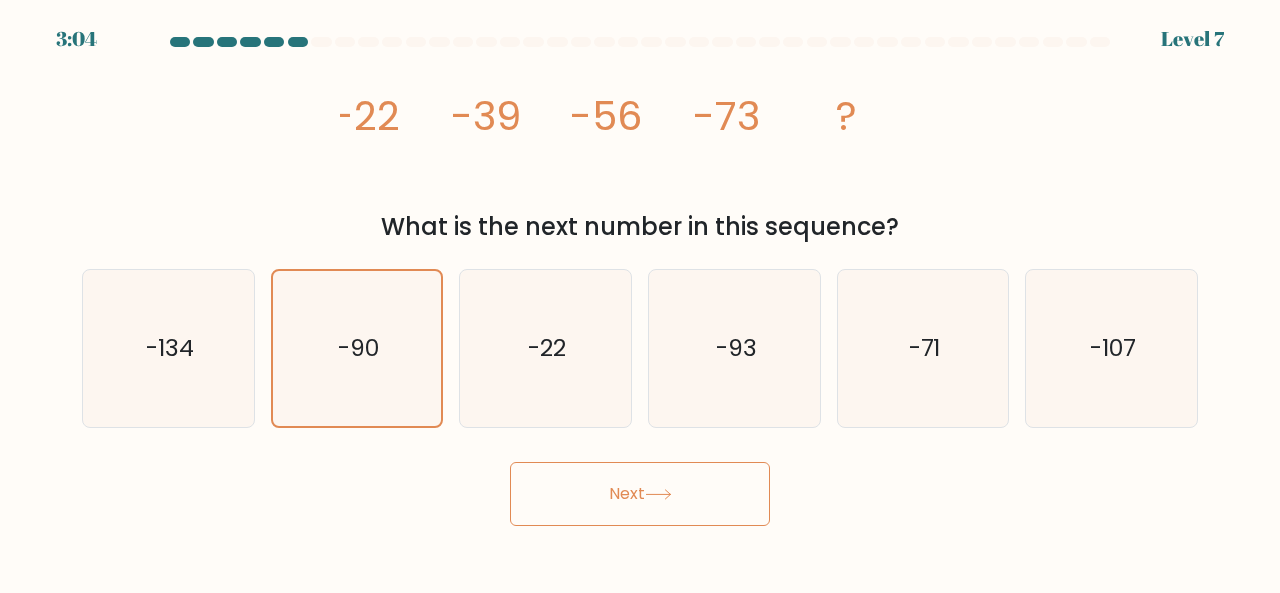 click on "Next" at bounding box center (640, 494) 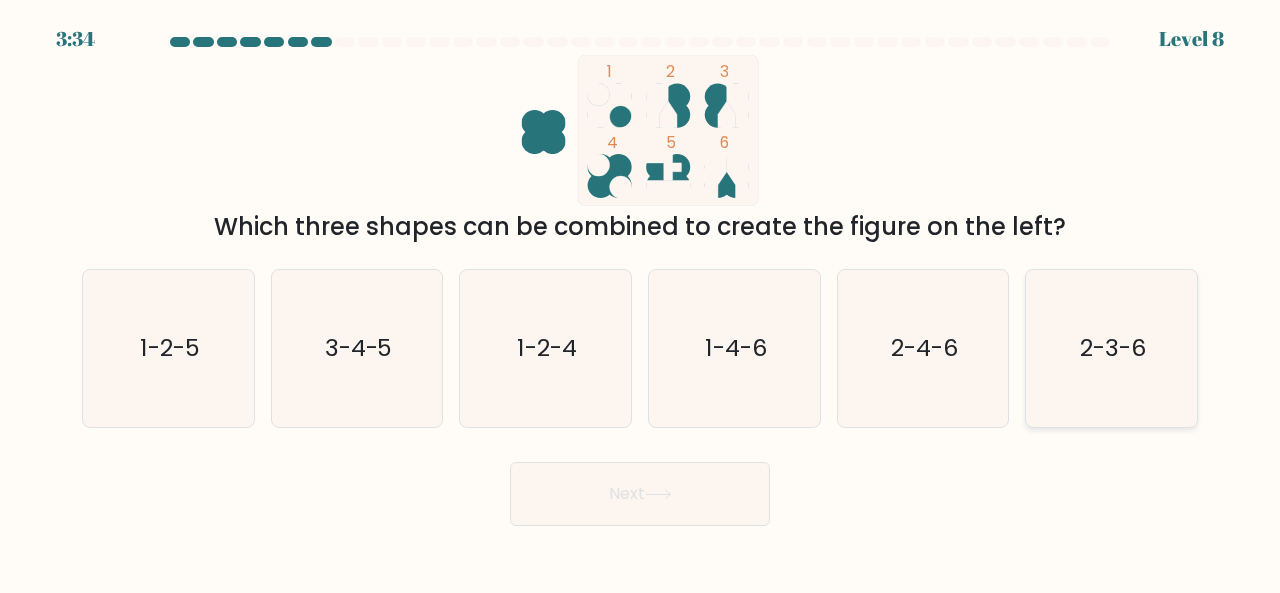 click on "2-3-6" at bounding box center (1111, 348) 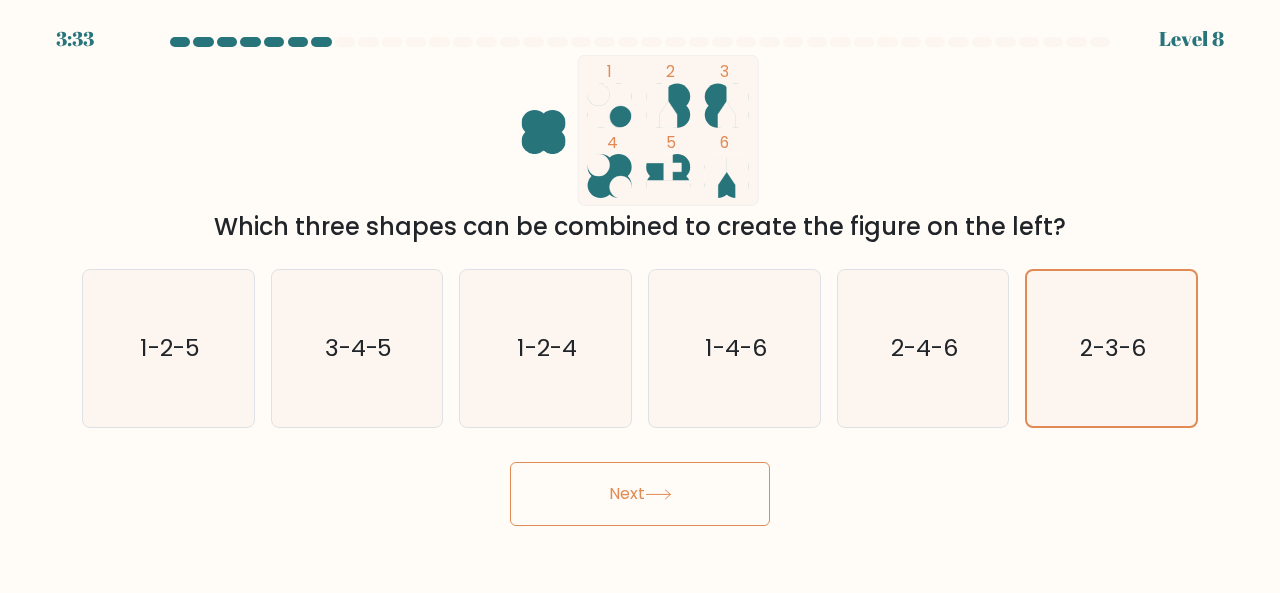 click on "Next" at bounding box center (640, 494) 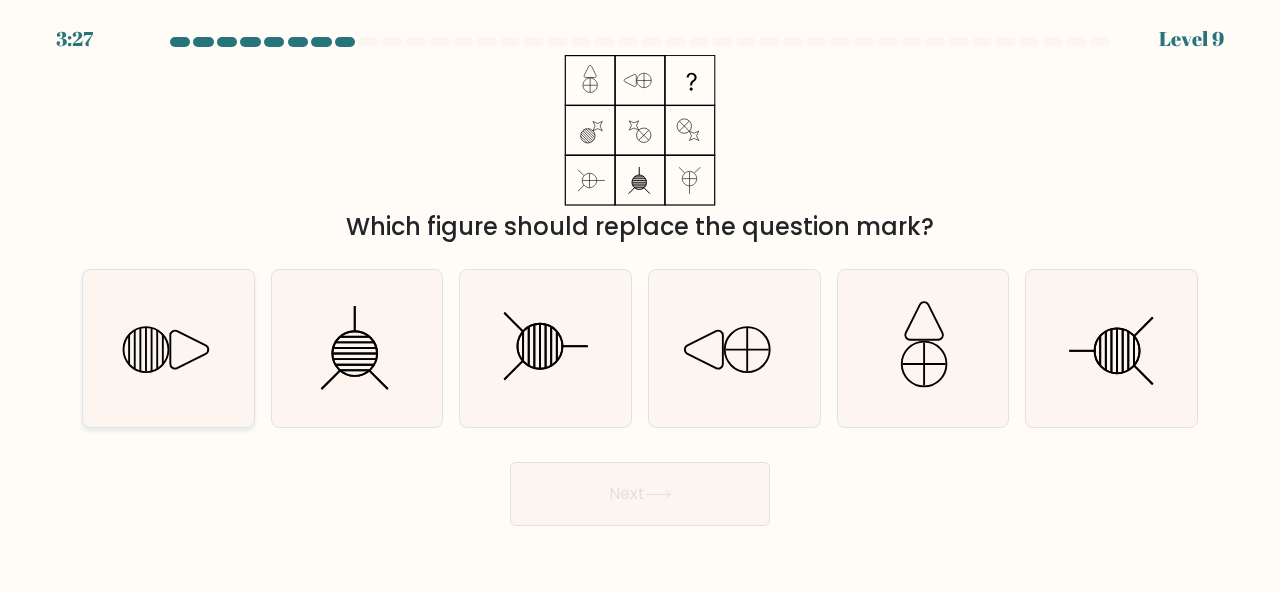 click at bounding box center [168, 348] 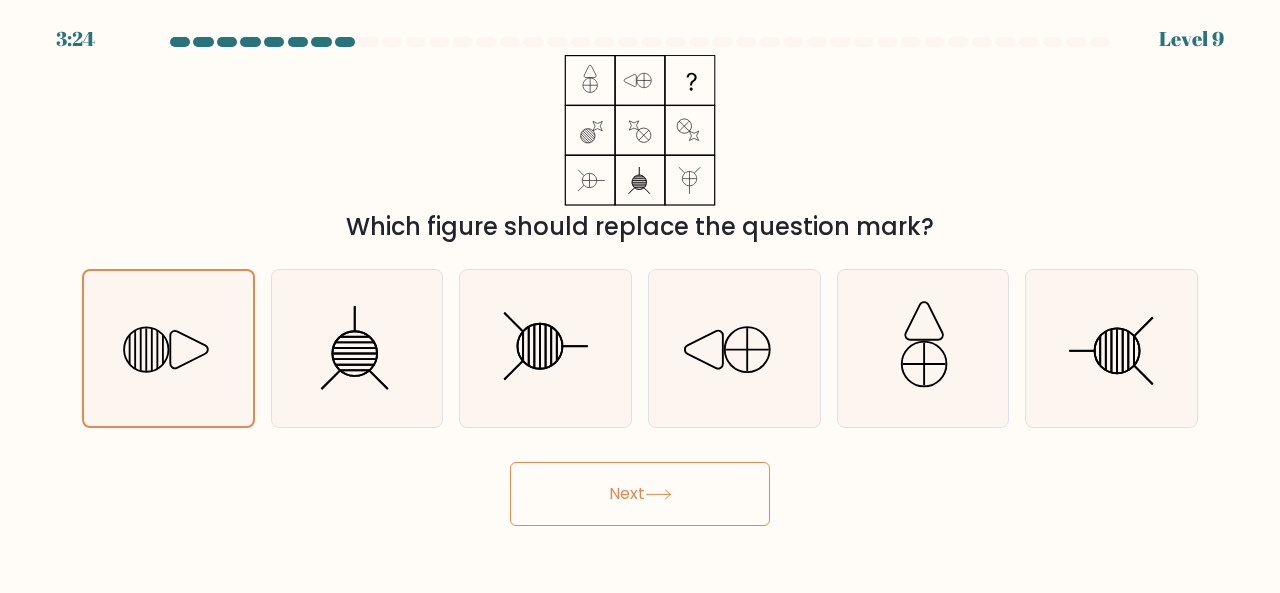 click on "Next" at bounding box center (640, 494) 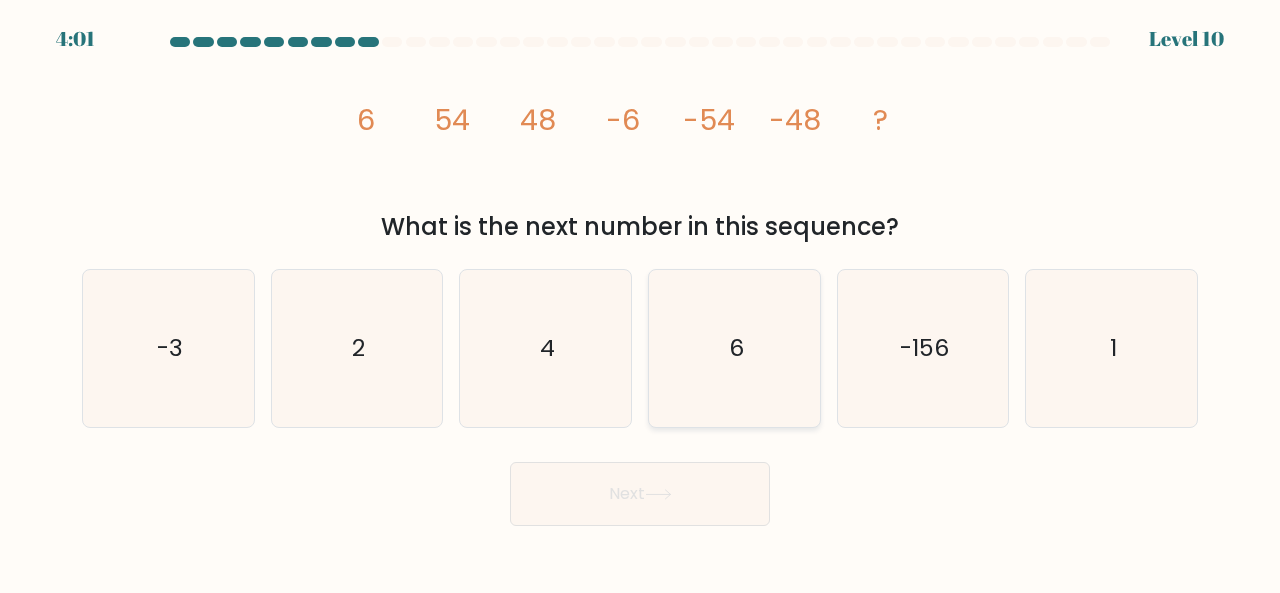 click on "6" at bounding box center (735, 347) 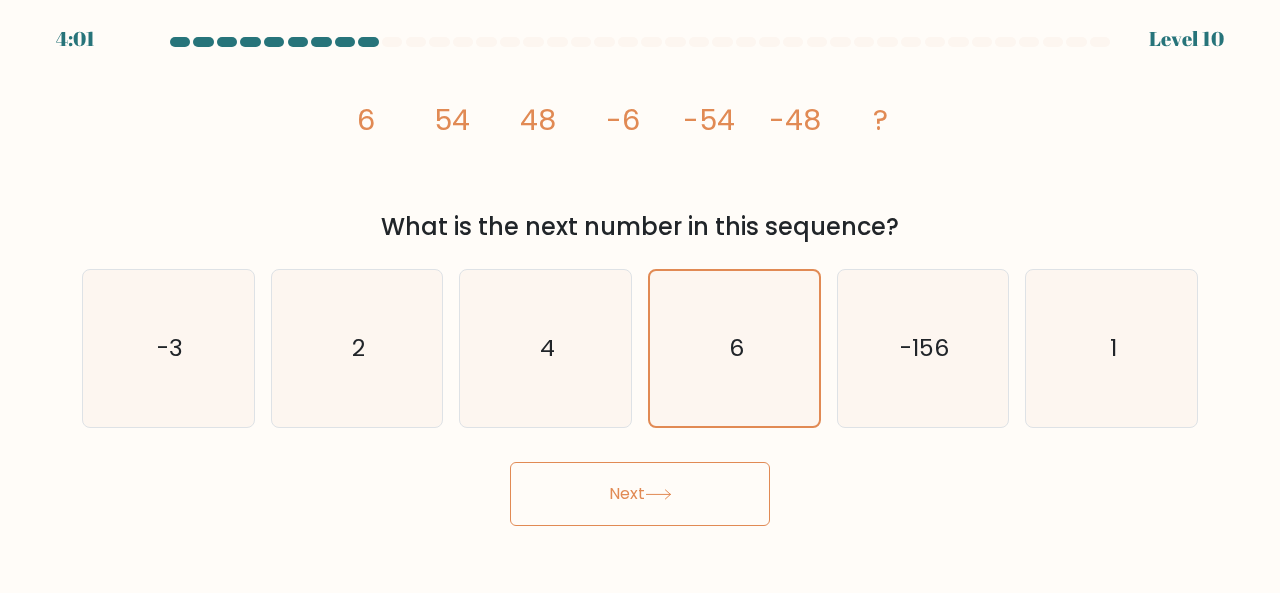 click on "Next" at bounding box center [640, 494] 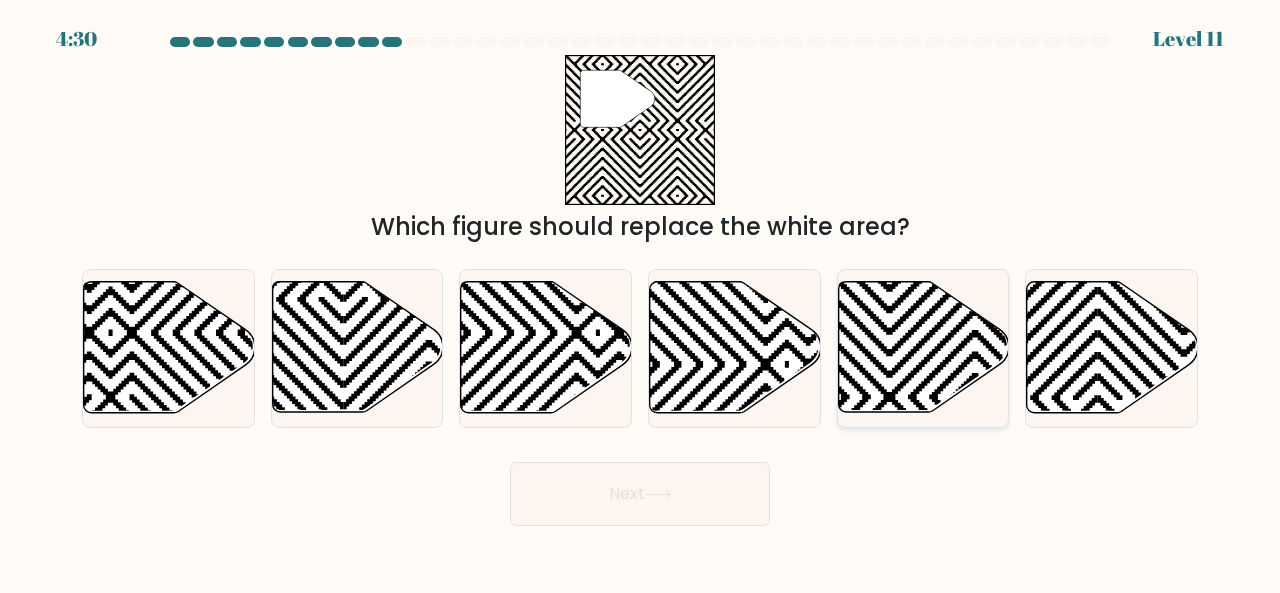 click at bounding box center (923, 347) 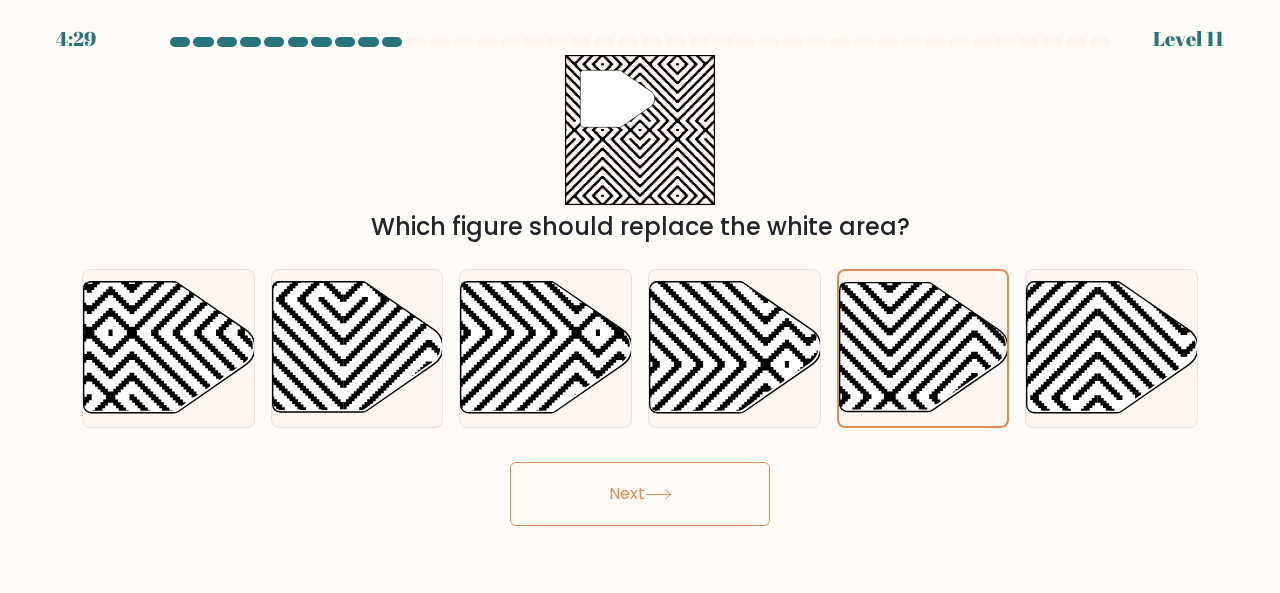 click on "Next" at bounding box center (640, 494) 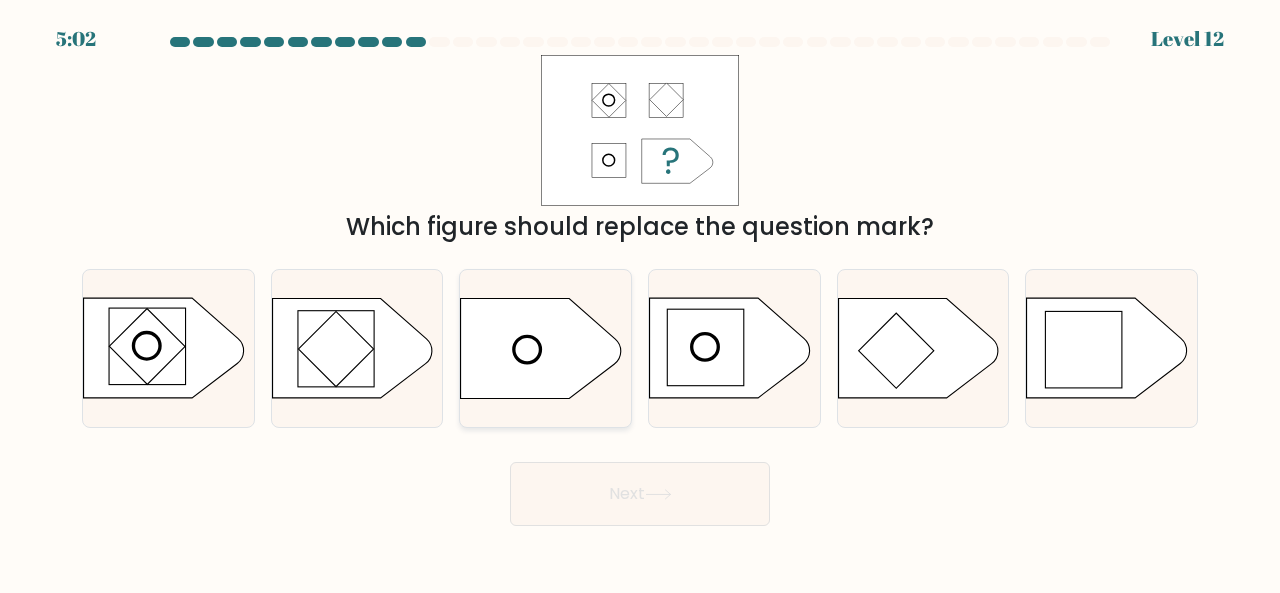 click at bounding box center (541, 348) 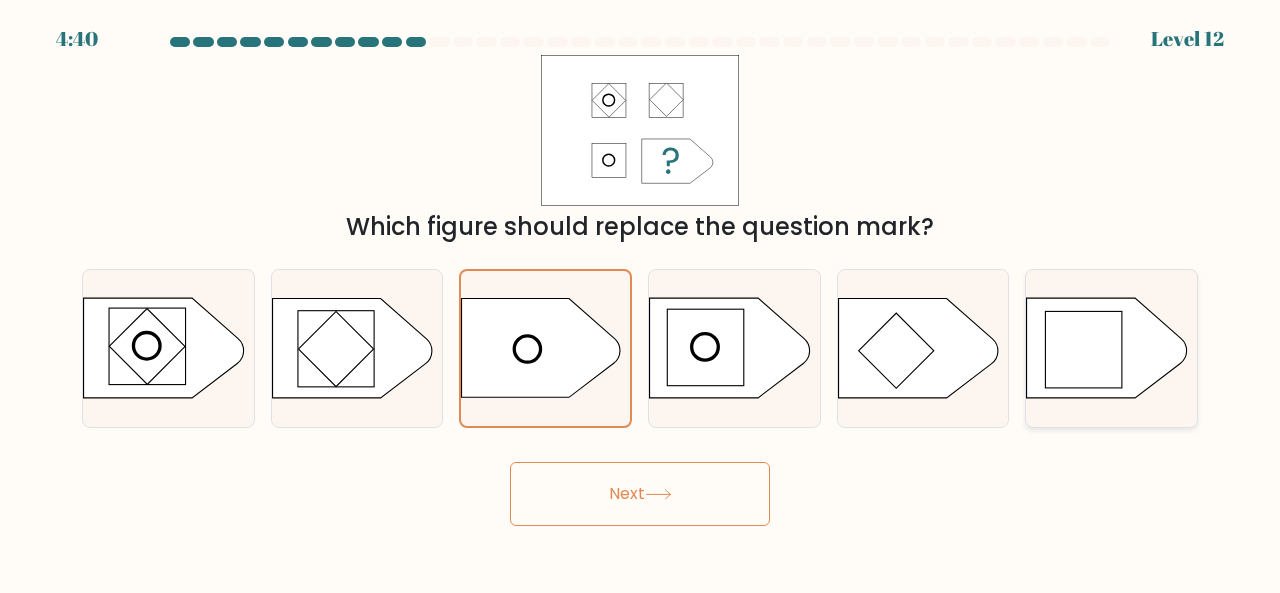 click at bounding box center [1084, 350] 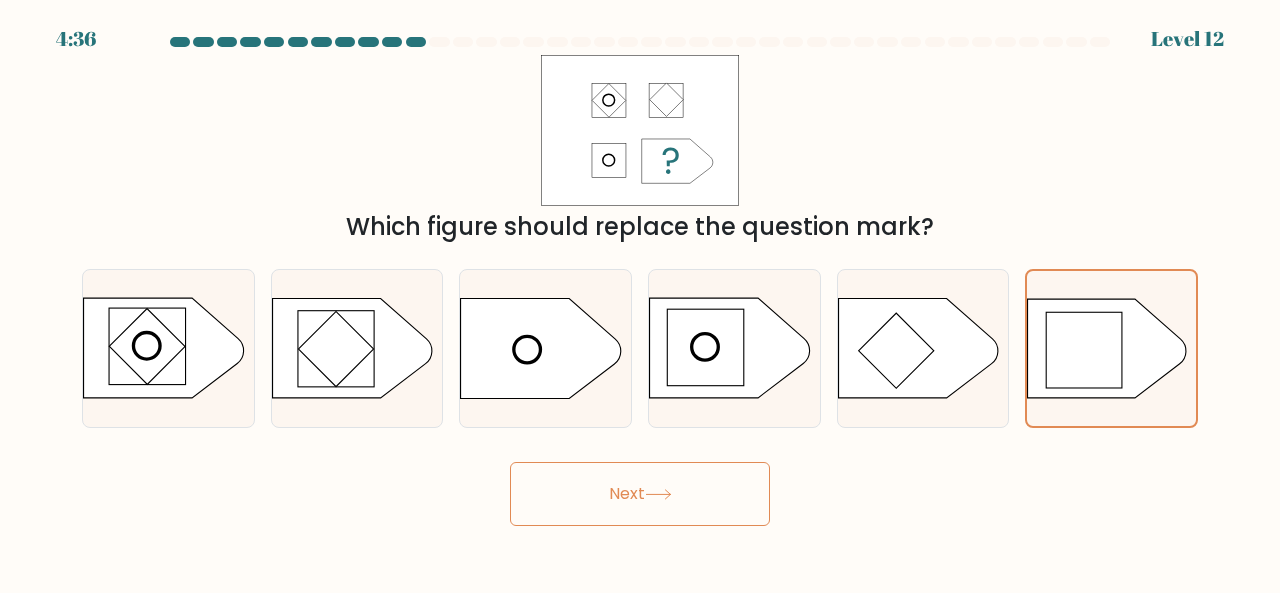 click on "Next" at bounding box center [640, 494] 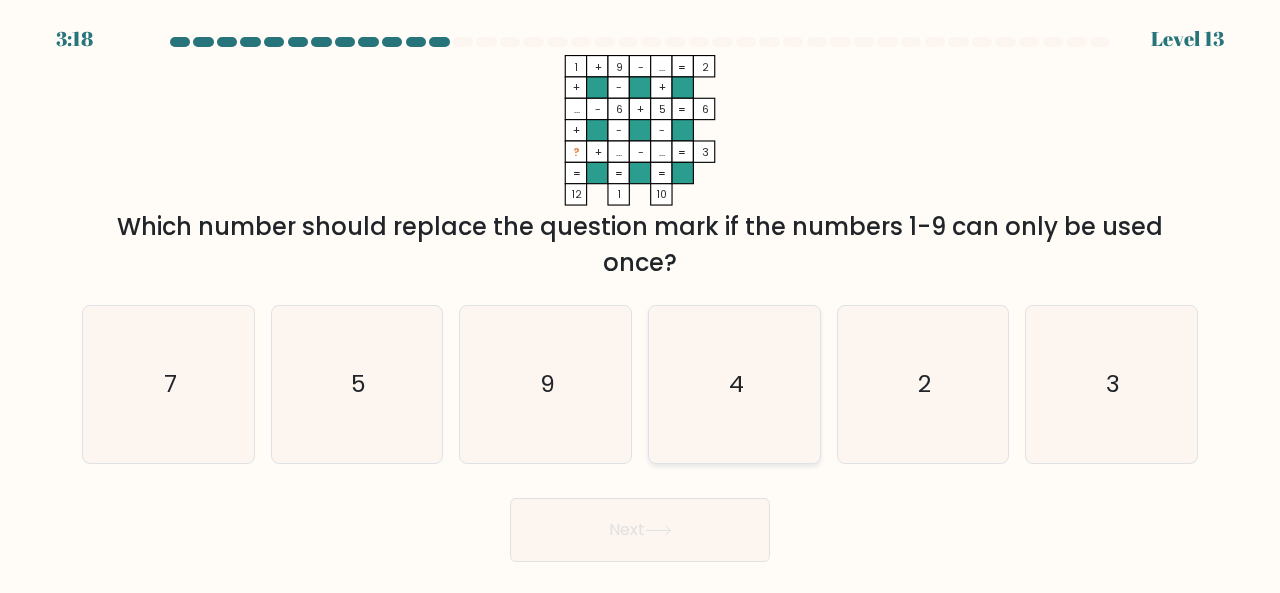 click on "4" at bounding box center [734, 384] 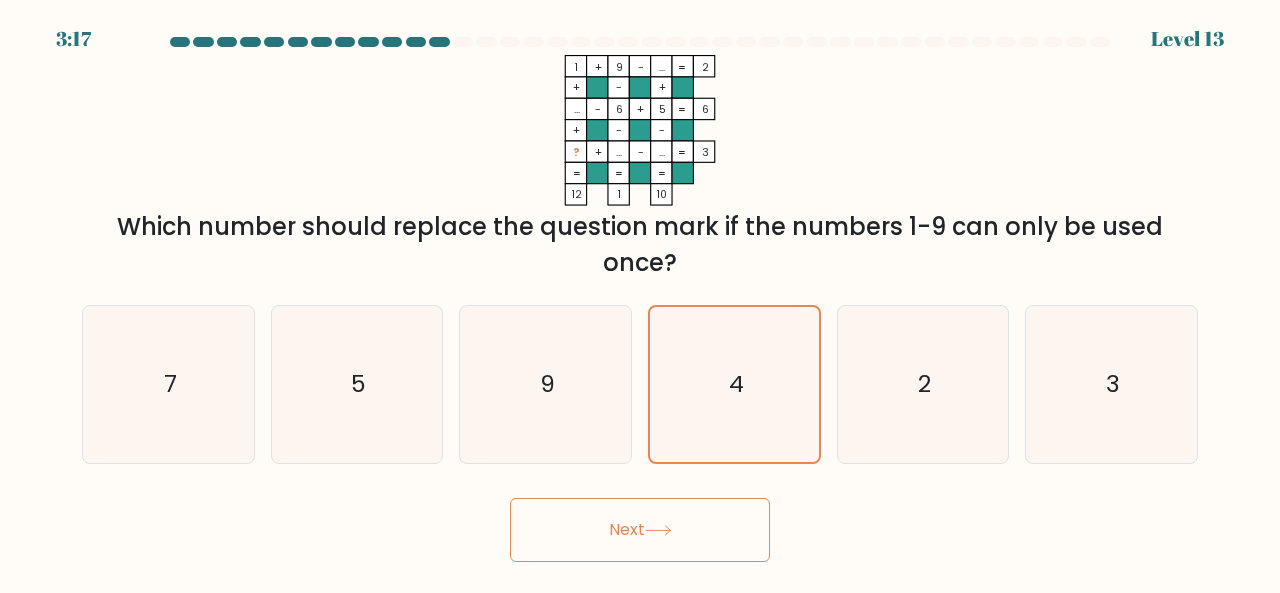 click at bounding box center [658, 530] 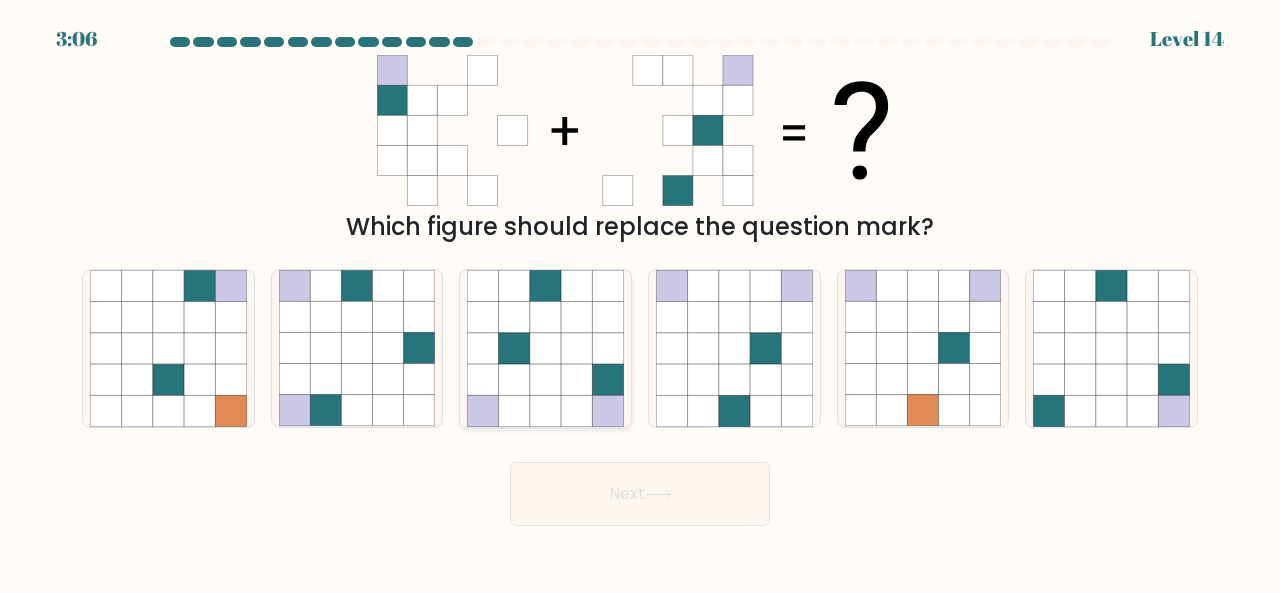 click at bounding box center (576, 379) 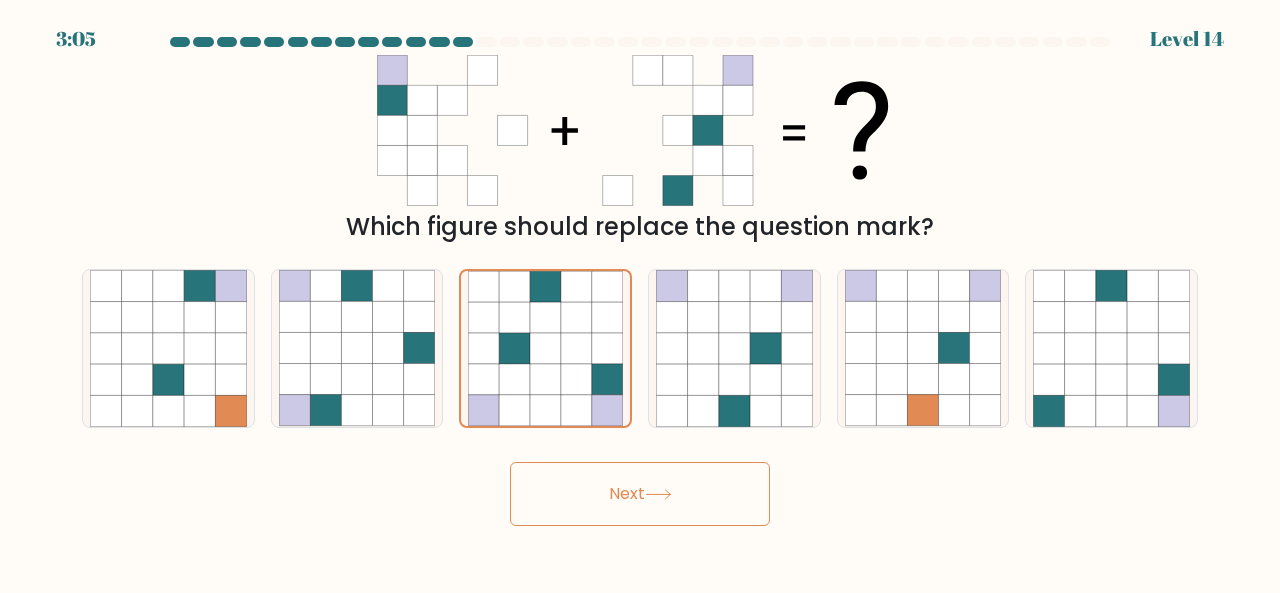 click on "Next" at bounding box center (640, 494) 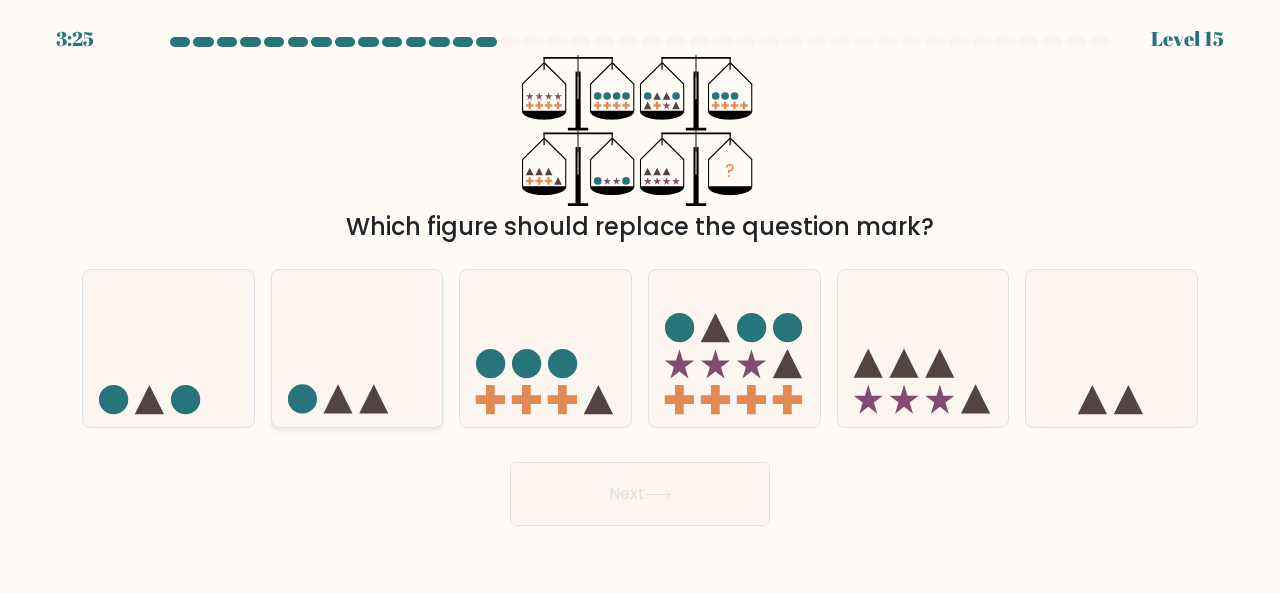 click at bounding box center [357, 347] 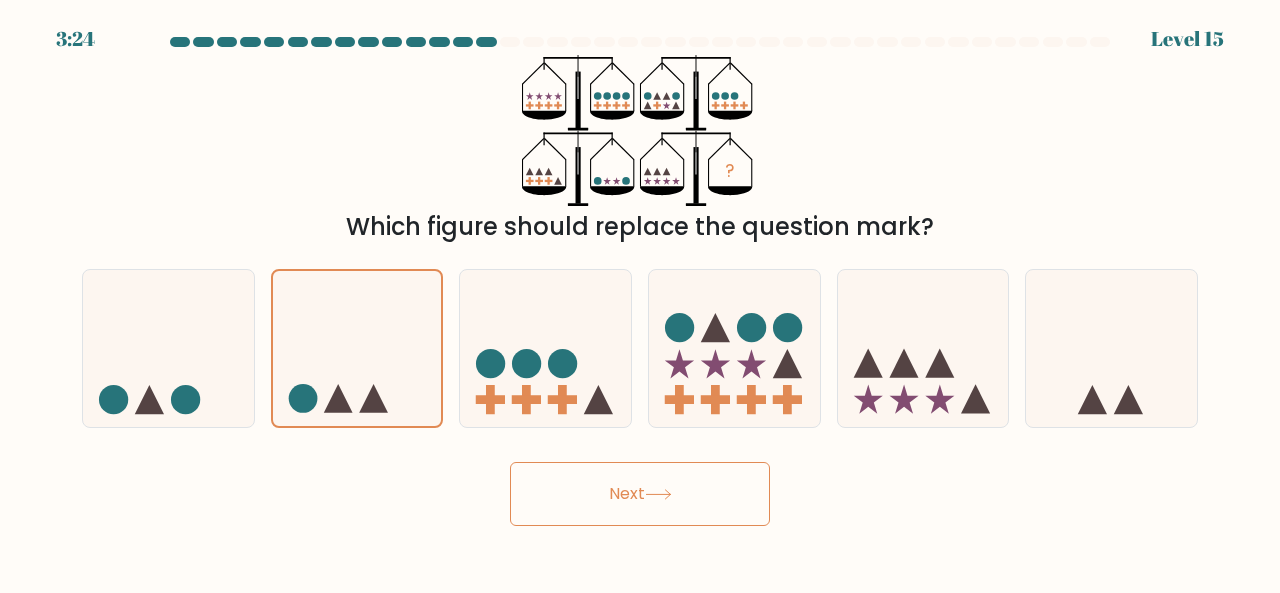 click on "Next" at bounding box center [640, 494] 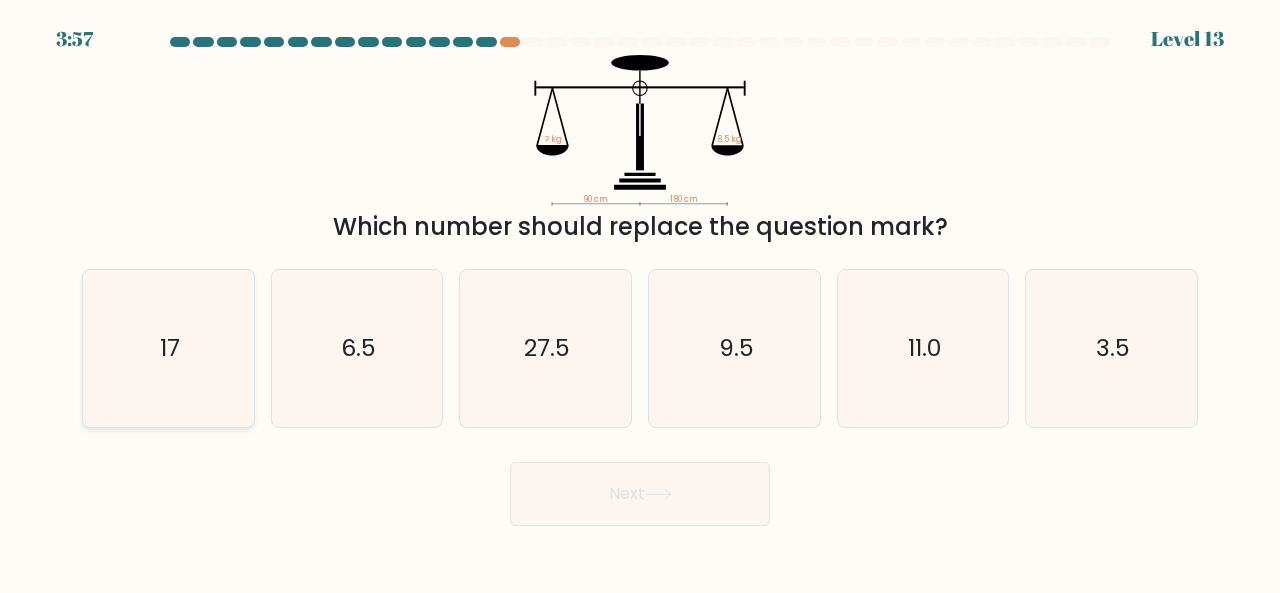 click on "17" at bounding box center [168, 348] 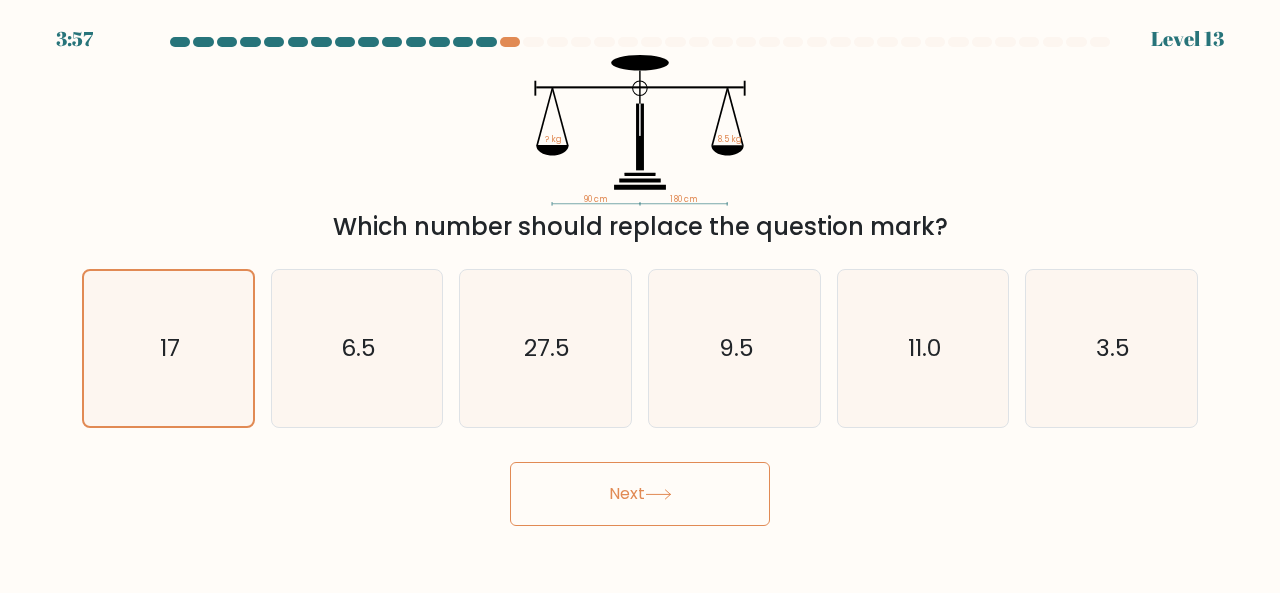 click on "Next" at bounding box center (640, 494) 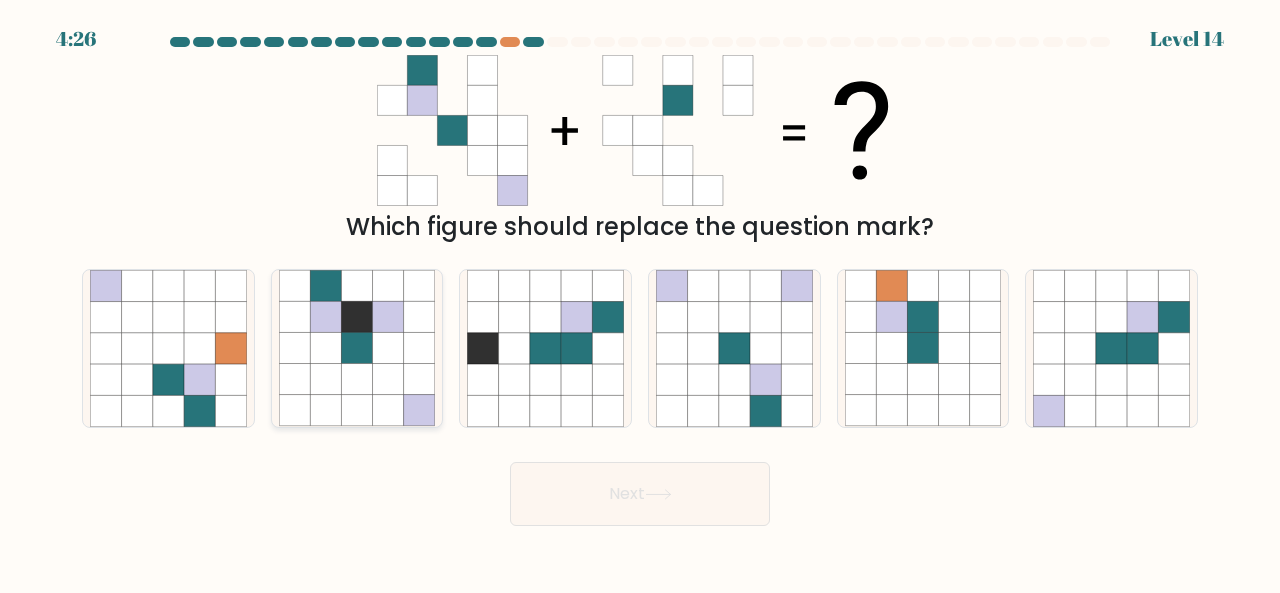 click at bounding box center [356, 316] 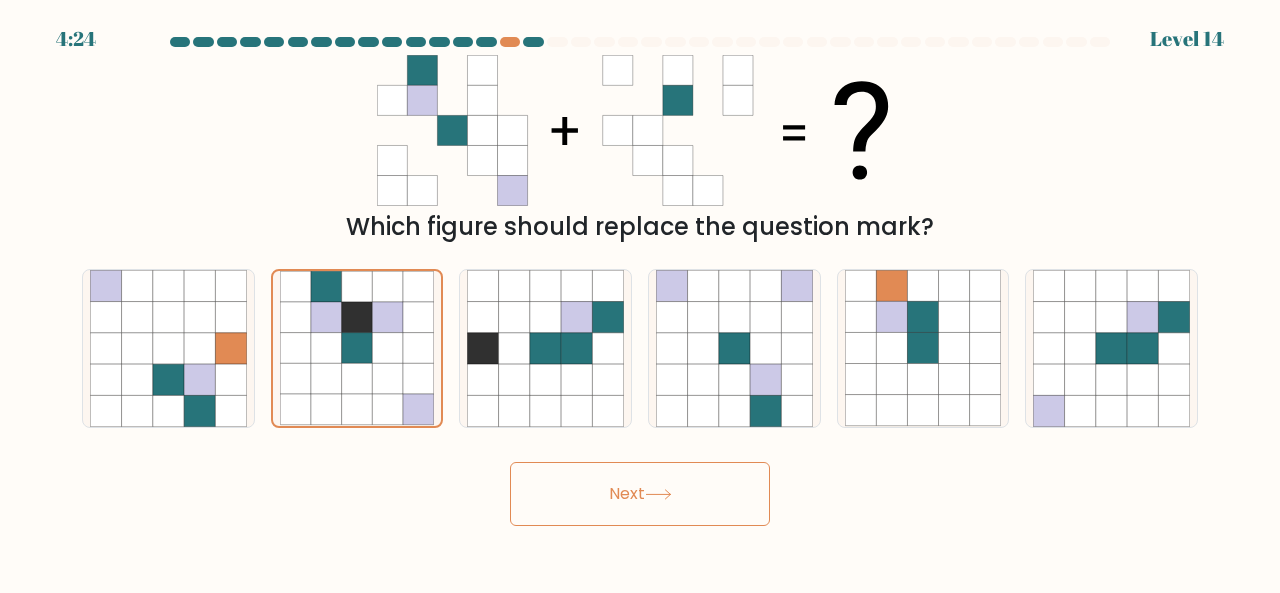click on "Next" at bounding box center [640, 494] 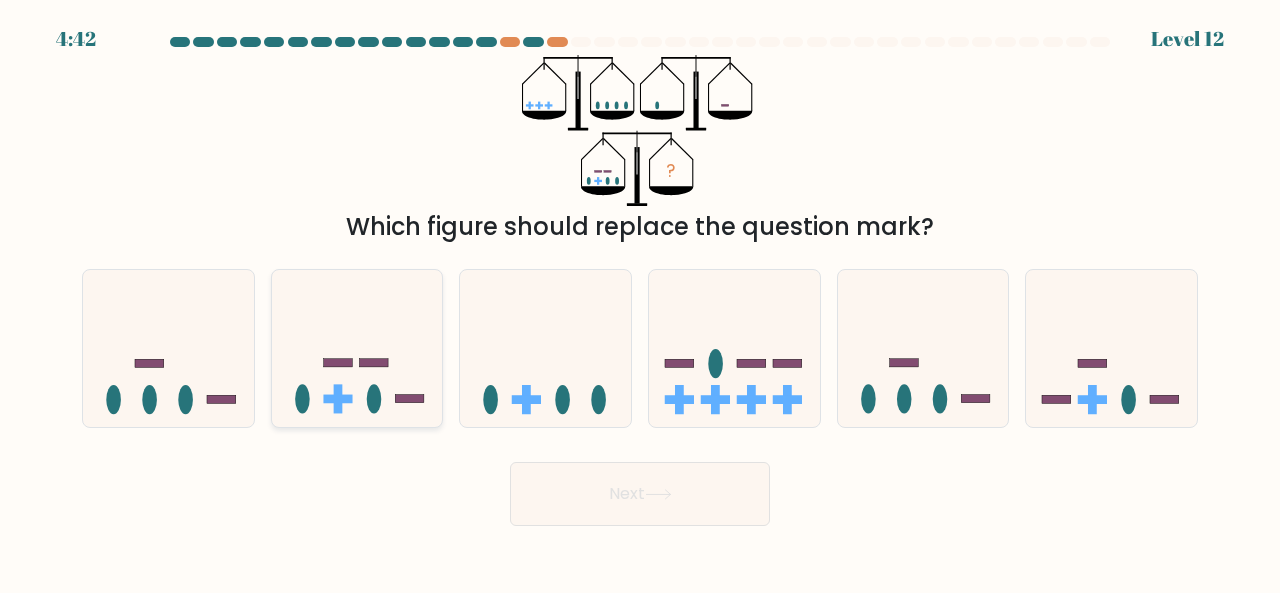 click at bounding box center (357, 347) 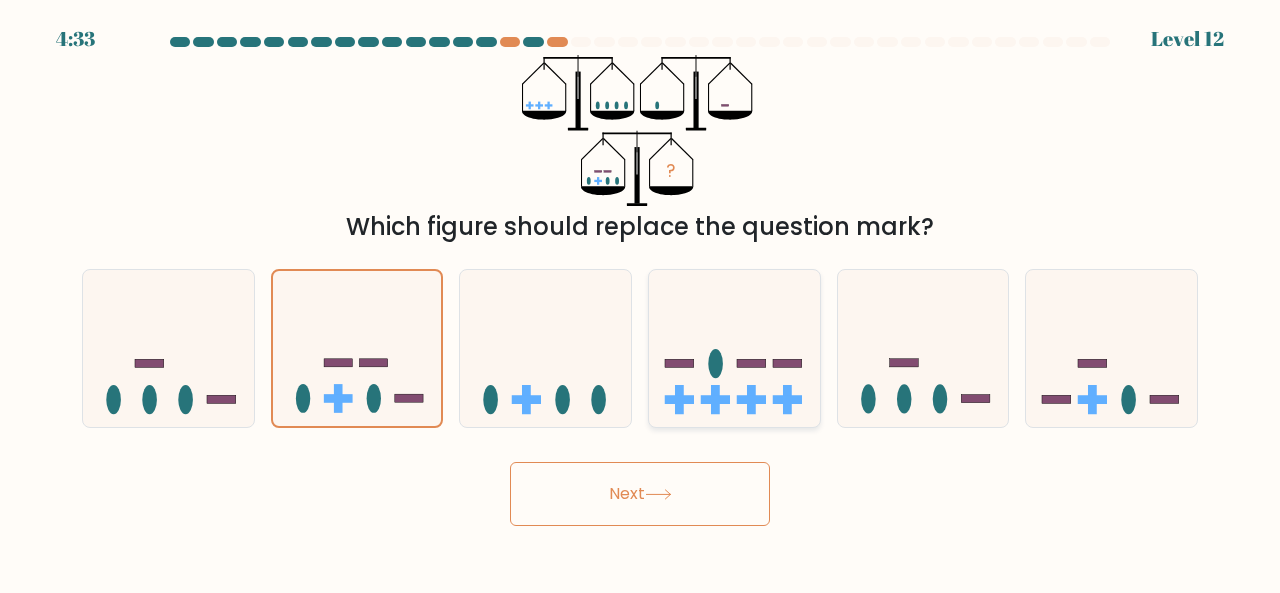 click at bounding box center [734, 347] 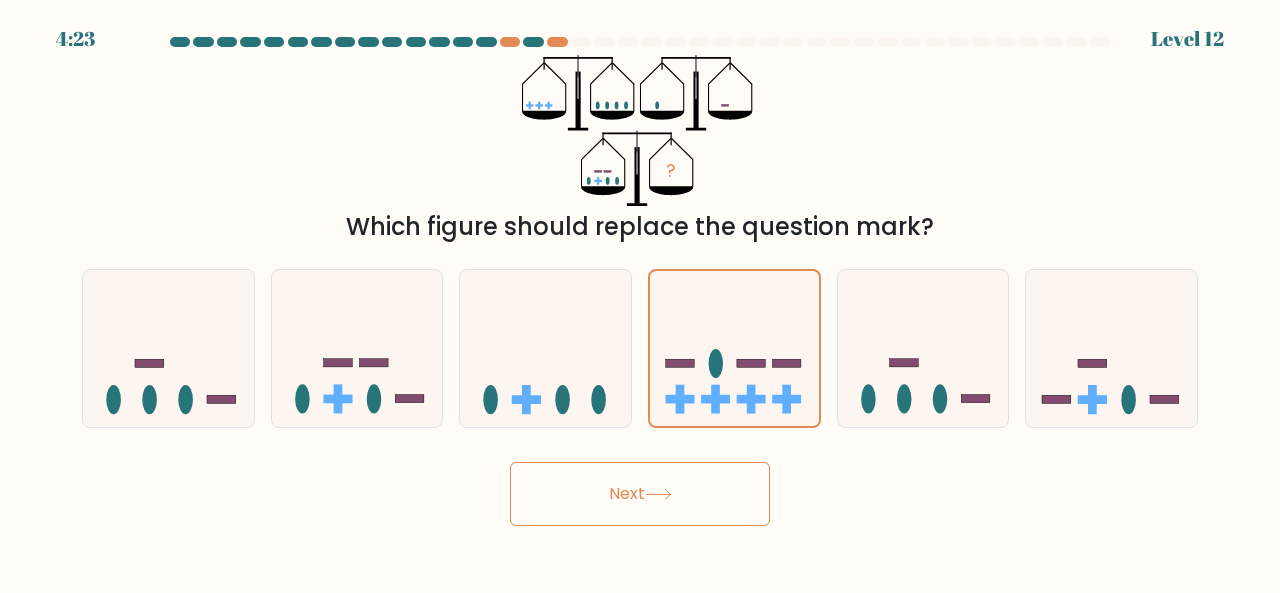 click on "Next" at bounding box center (640, 494) 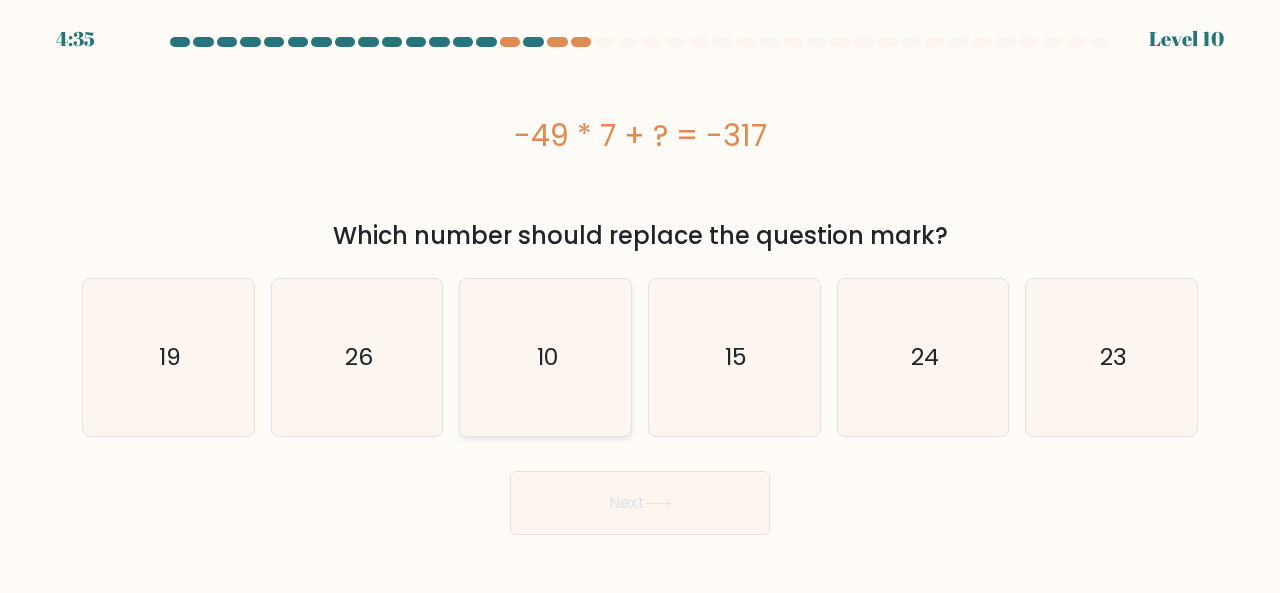 drag, startPoint x: 374, startPoint y: 372, endPoint x: 482, endPoint y: 433, distance: 124.036285 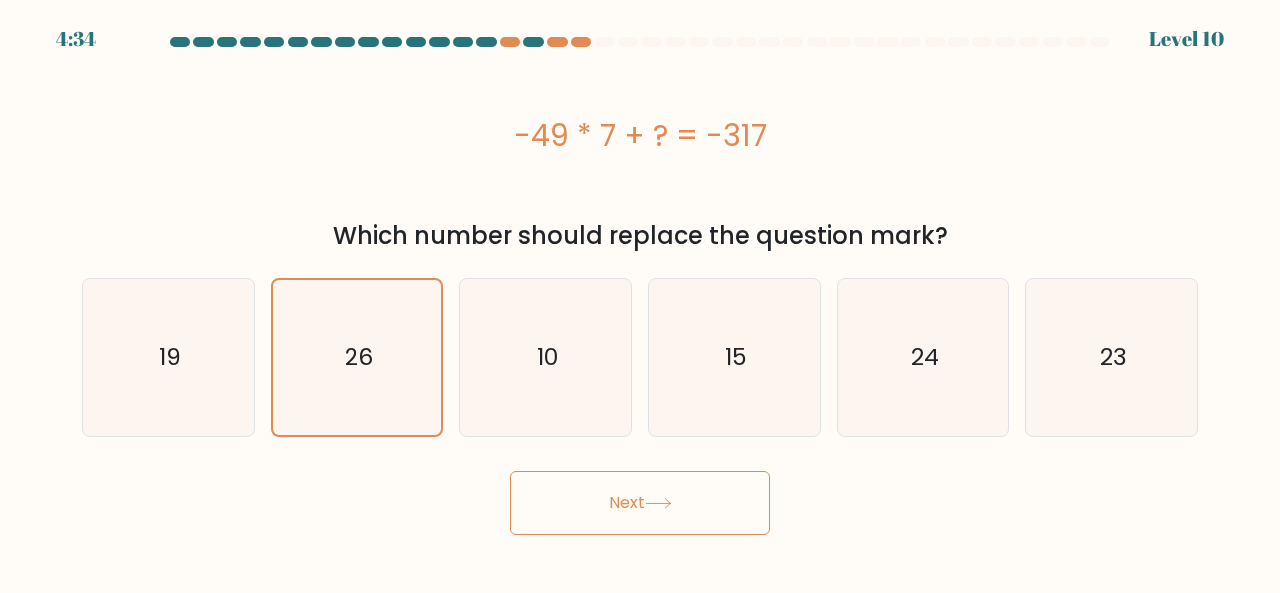 click on "Next" at bounding box center [640, 503] 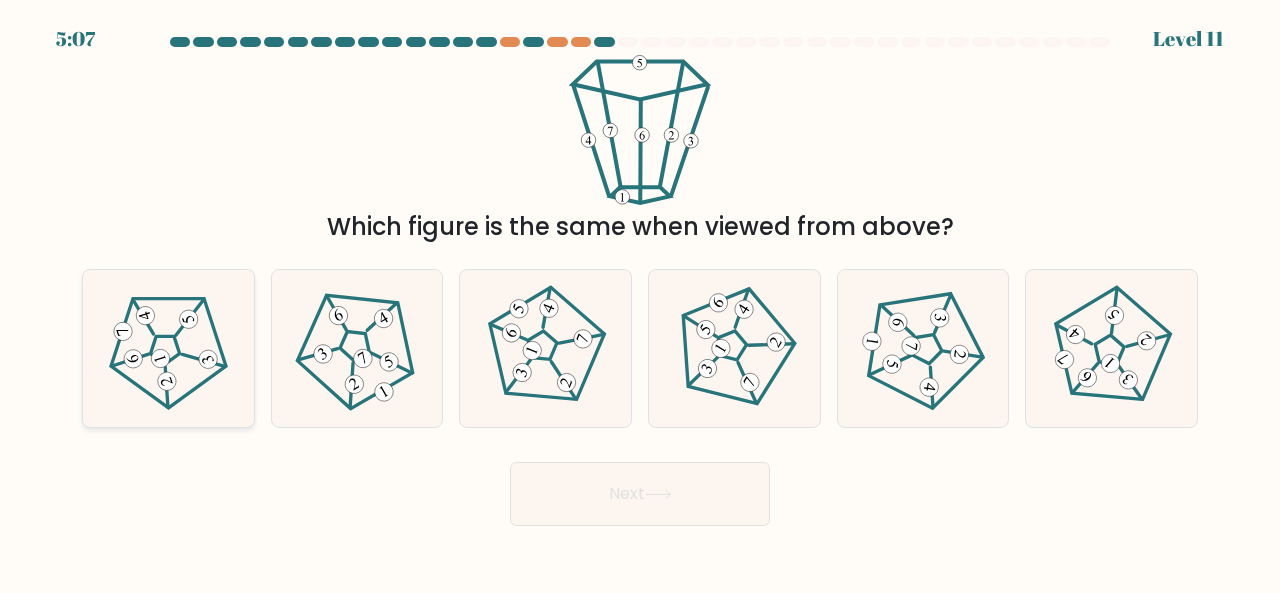 click at bounding box center (130, 361) 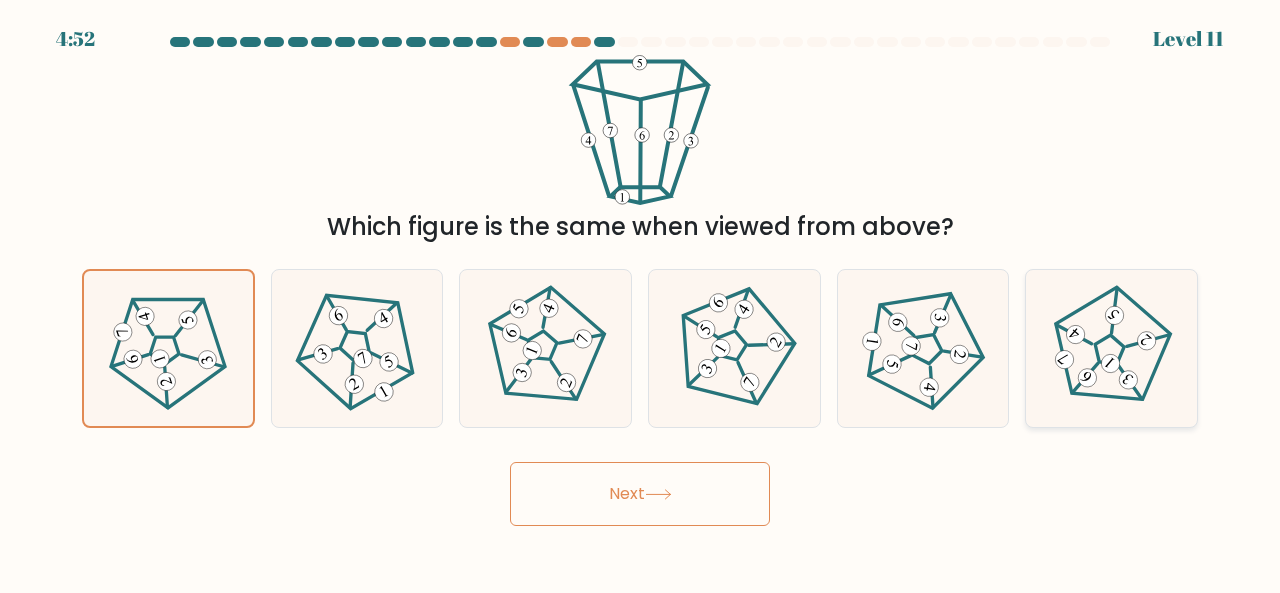 click at bounding box center [1111, 347] 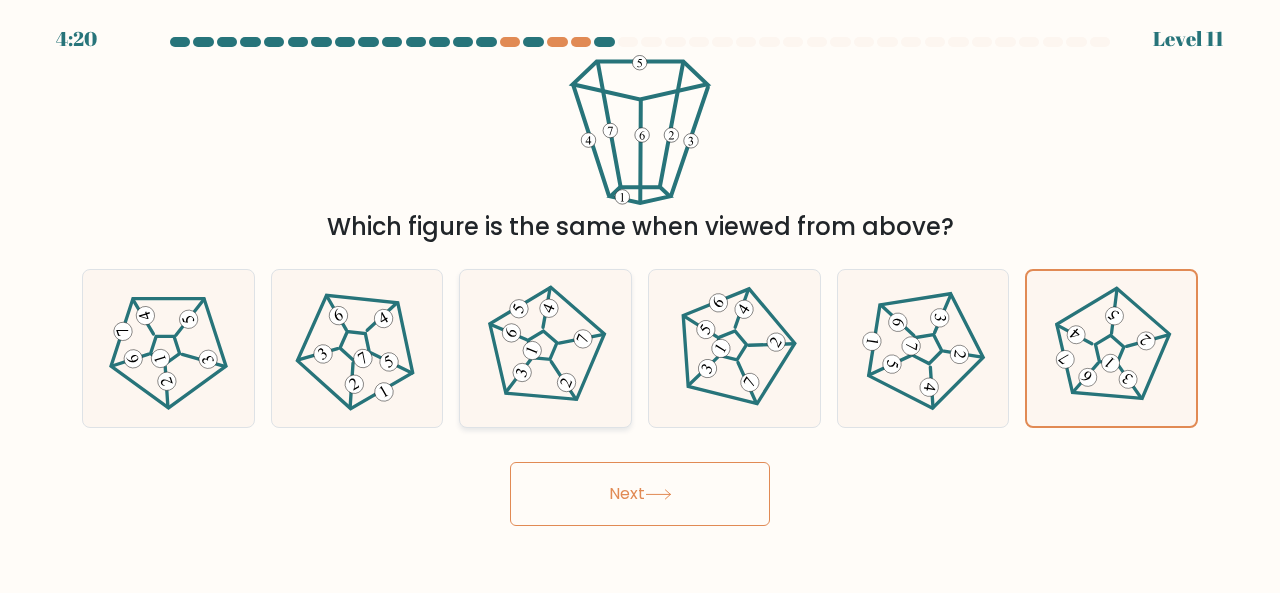 click at bounding box center (545, 347) 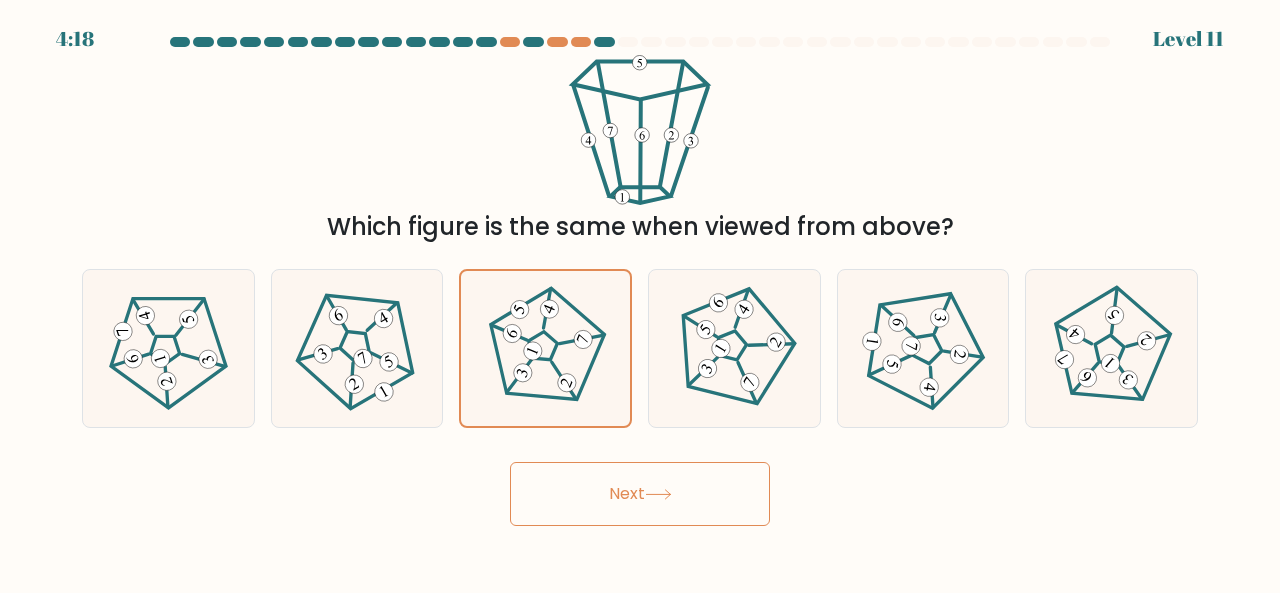 click at bounding box center [658, 494] 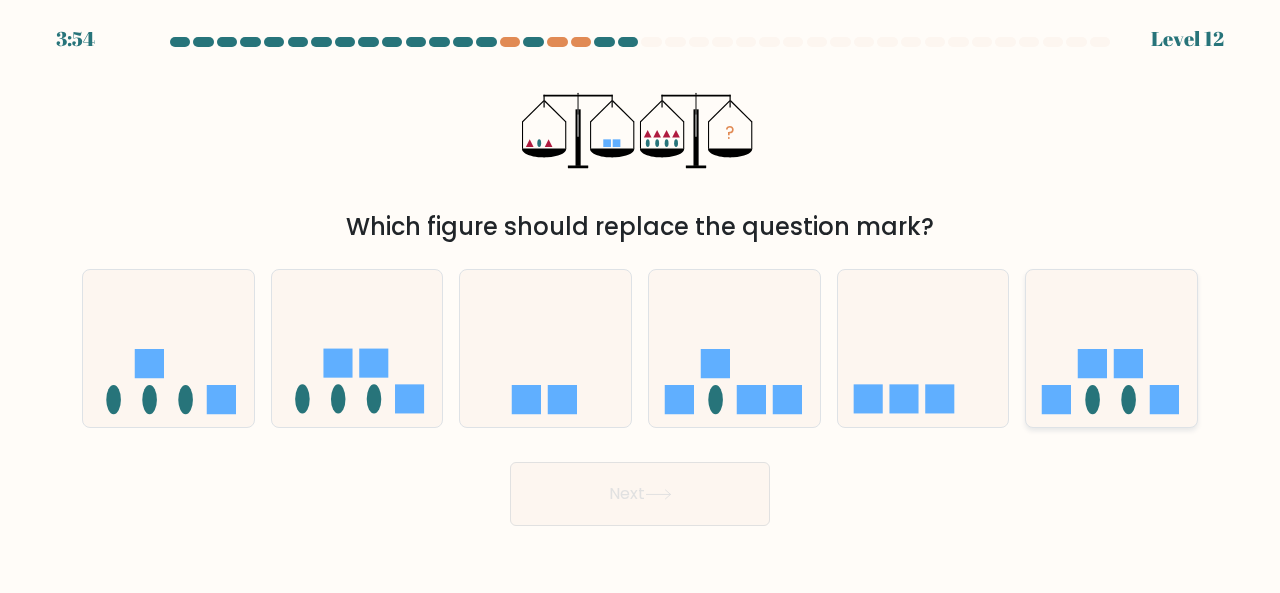 click at bounding box center [1056, 399] 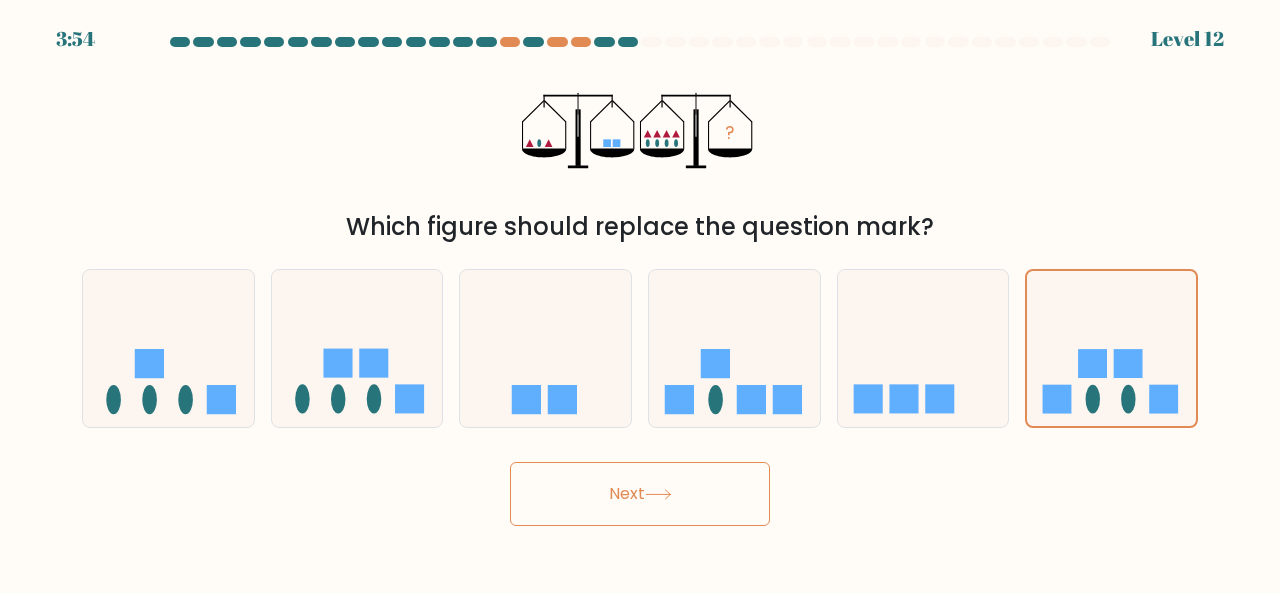 click on "Next" at bounding box center (640, 494) 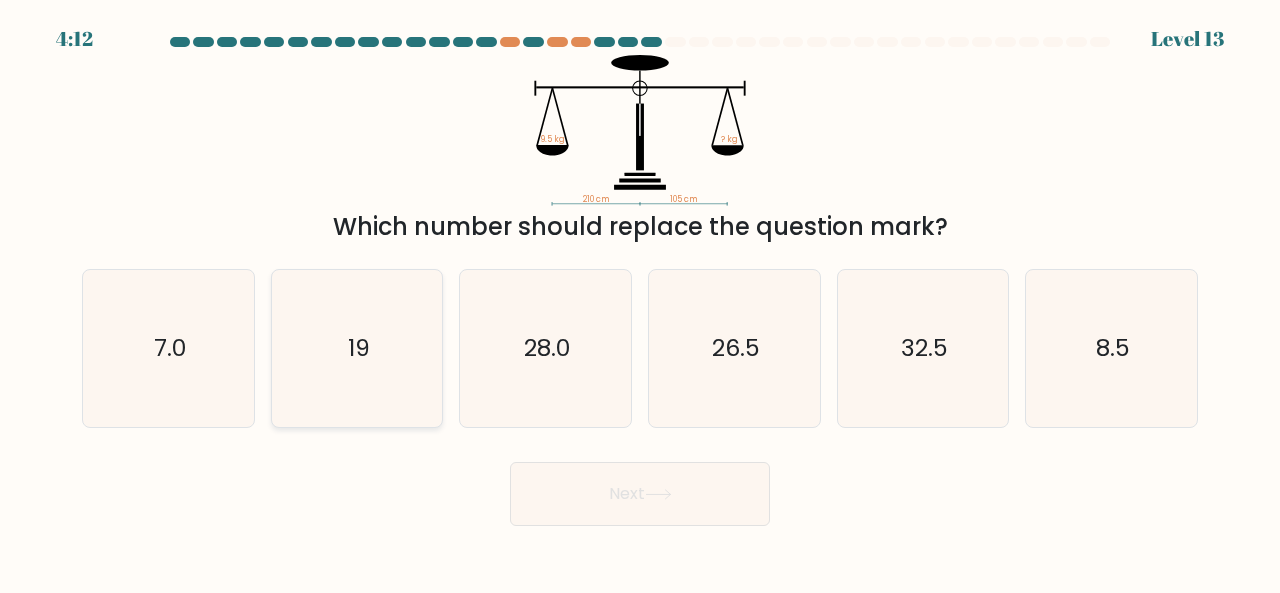 click on "19" at bounding box center [357, 348] 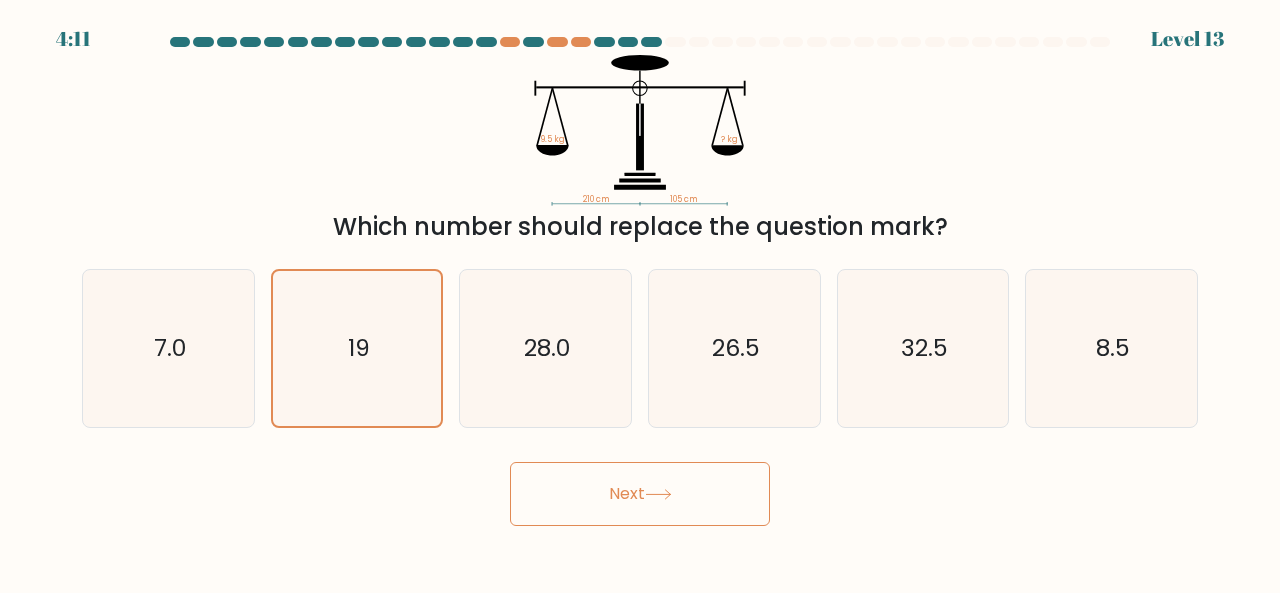 click on "Next" at bounding box center [640, 494] 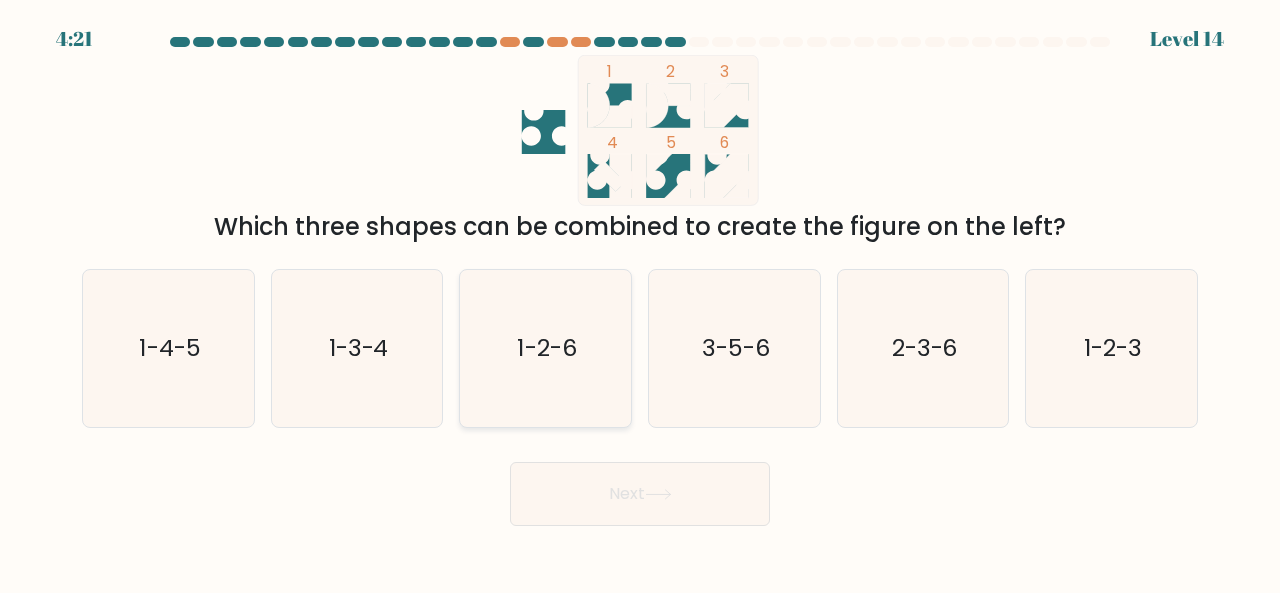click on "1-2-6" at bounding box center [545, 348] 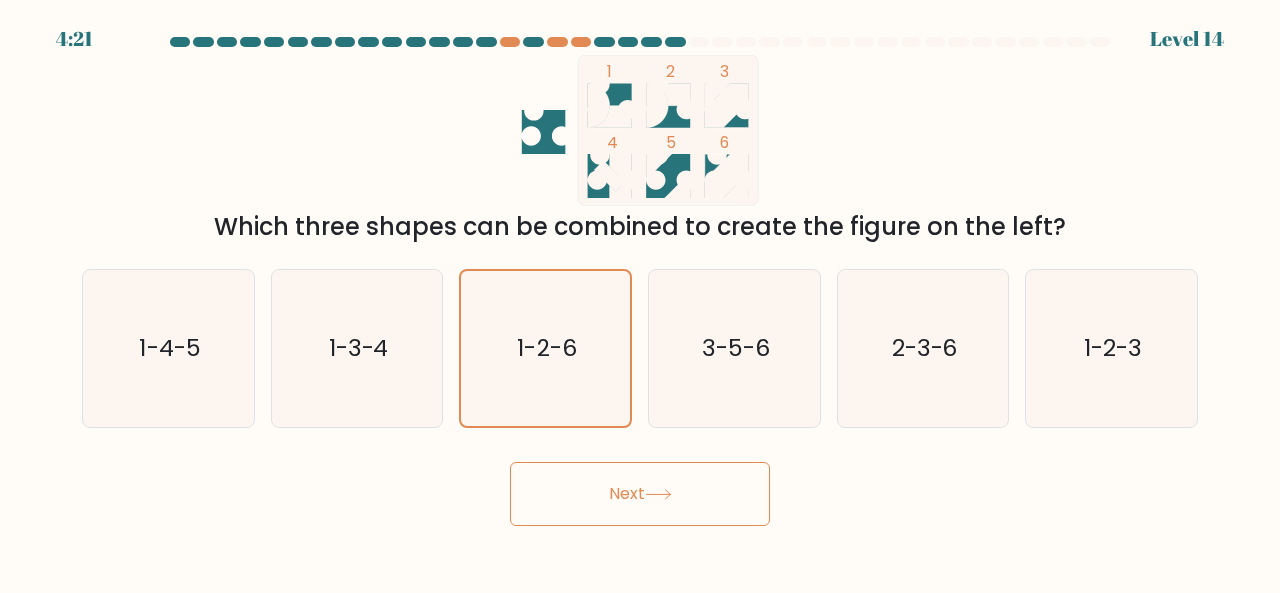 click on "Next" at bounding box center [640, 494] 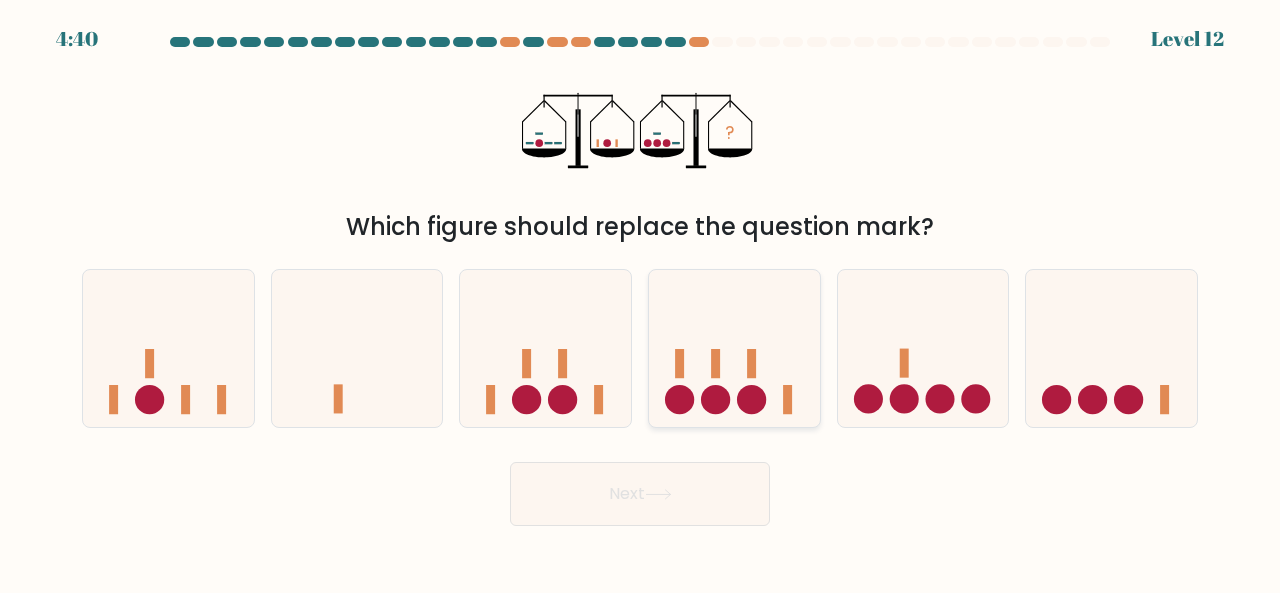 click at bounding box center [734, 347] 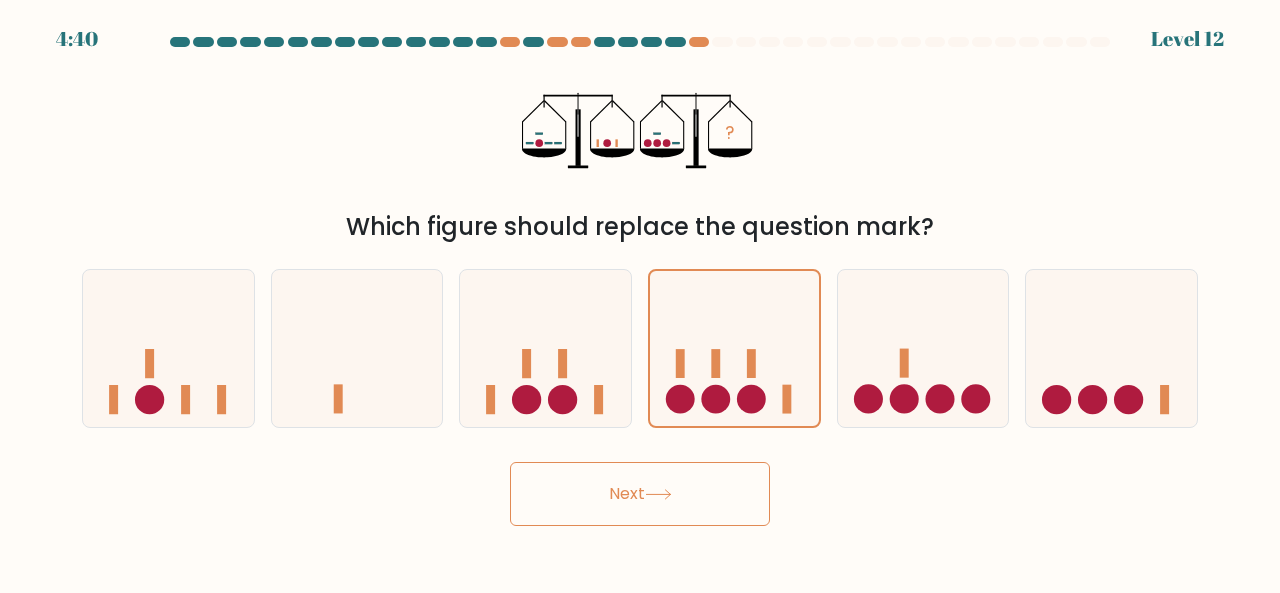 click on "Next" at bounding box center (640, 494) 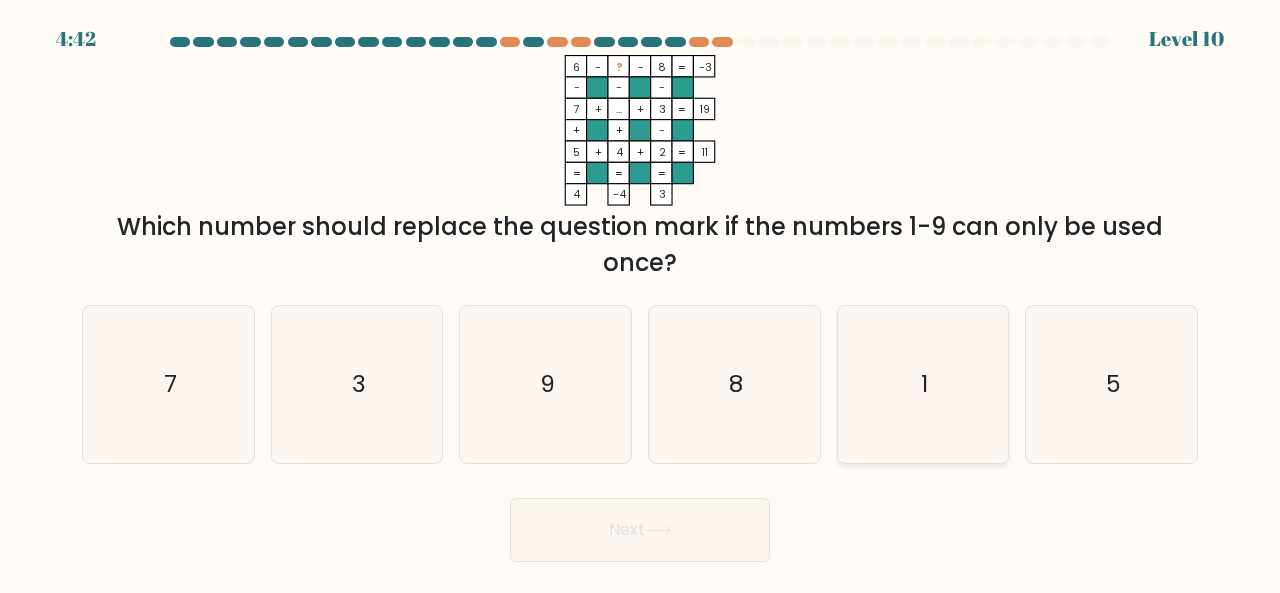 click on "1" at bounding box center [924, 383] 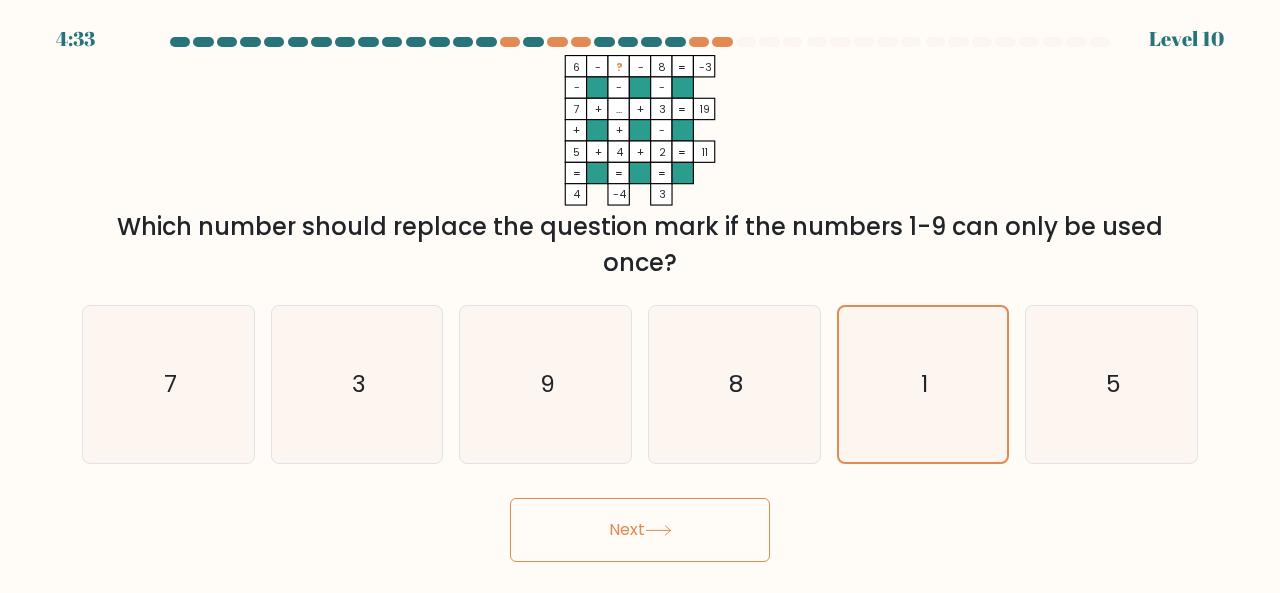 click on "Next" at bounding box center (640, 530) 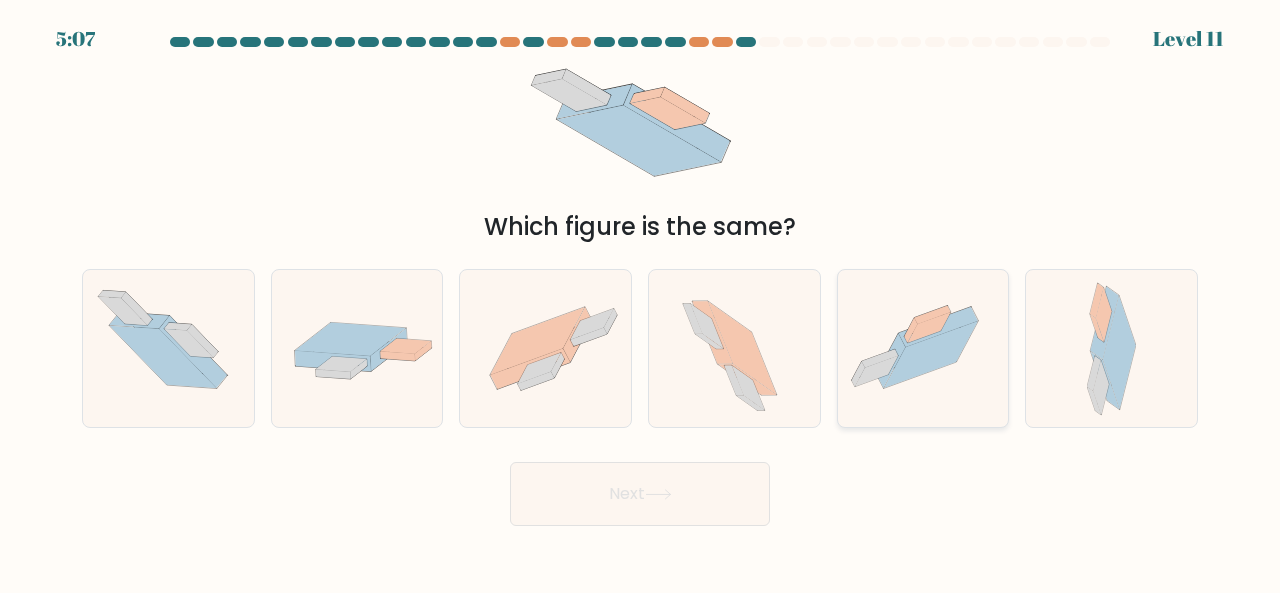 click at bounding box center (931, 355) 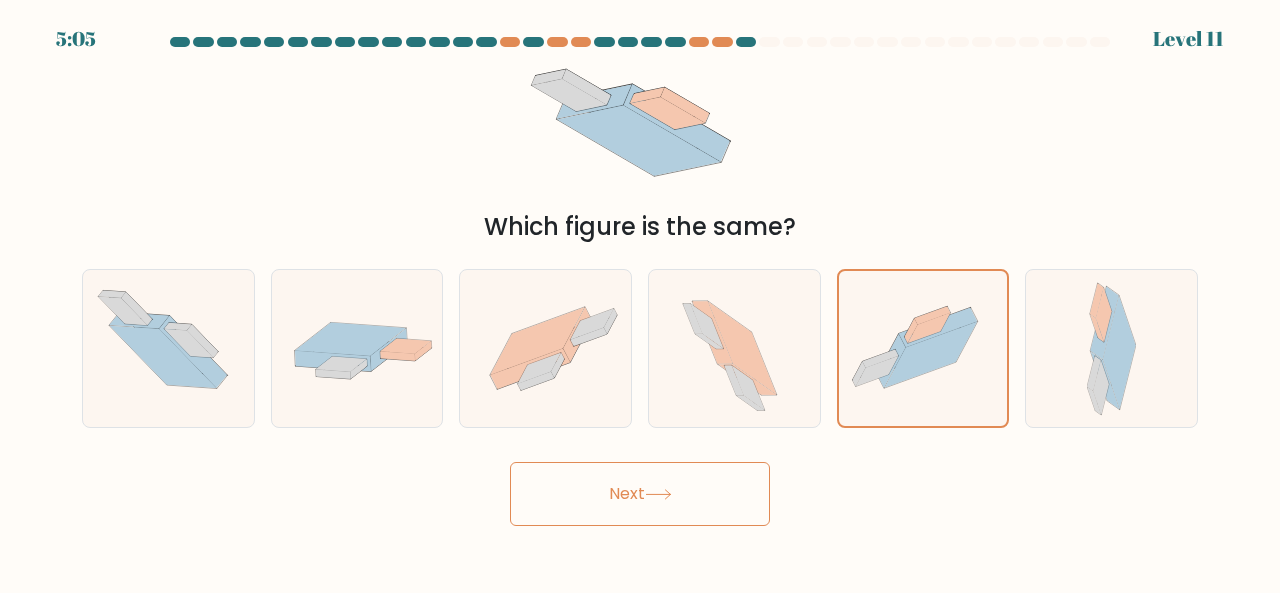 click on "Next" at bounding box center [640, 494] 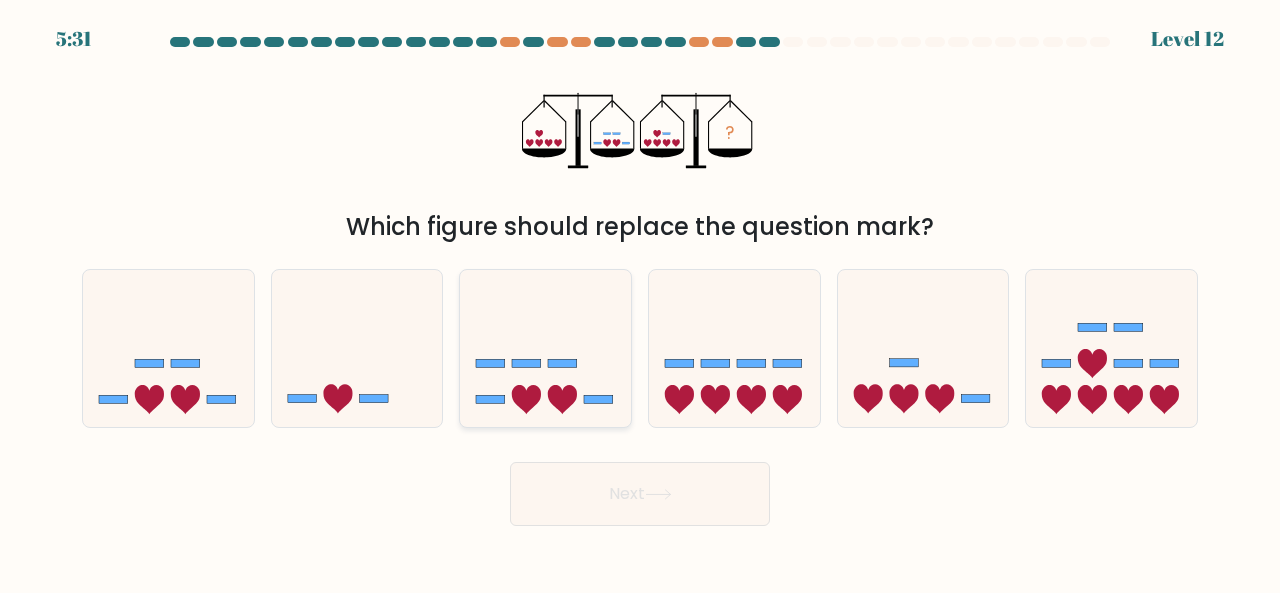 click at bounding box center [545, 347] 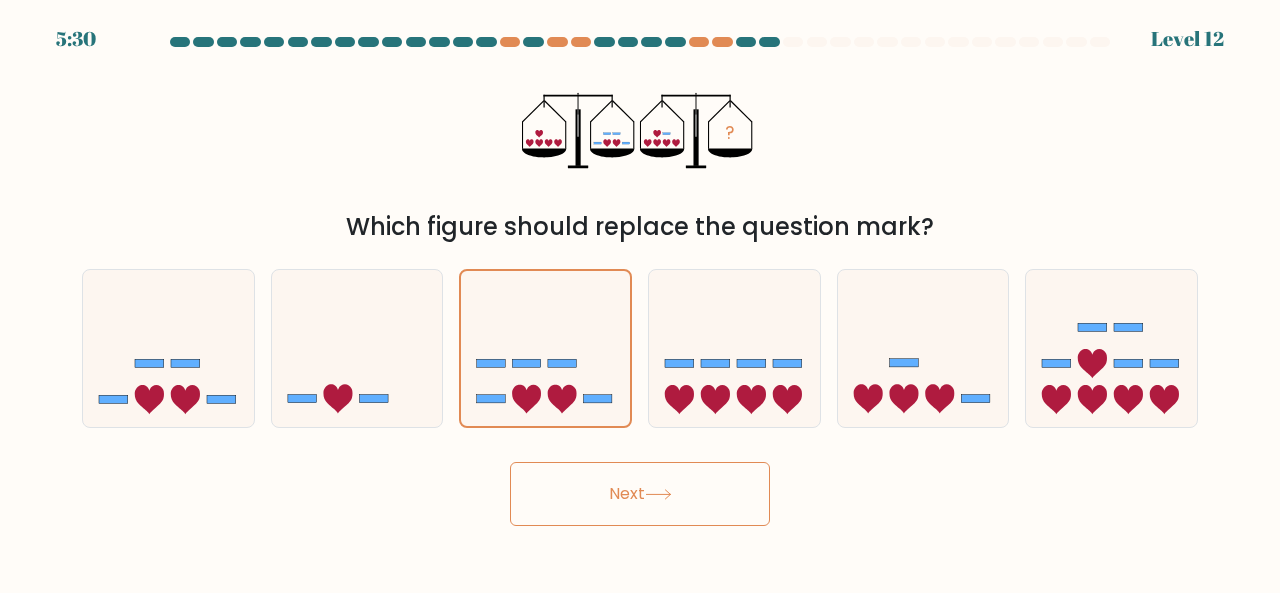 click on "Next" at bounding box center [640, 494] 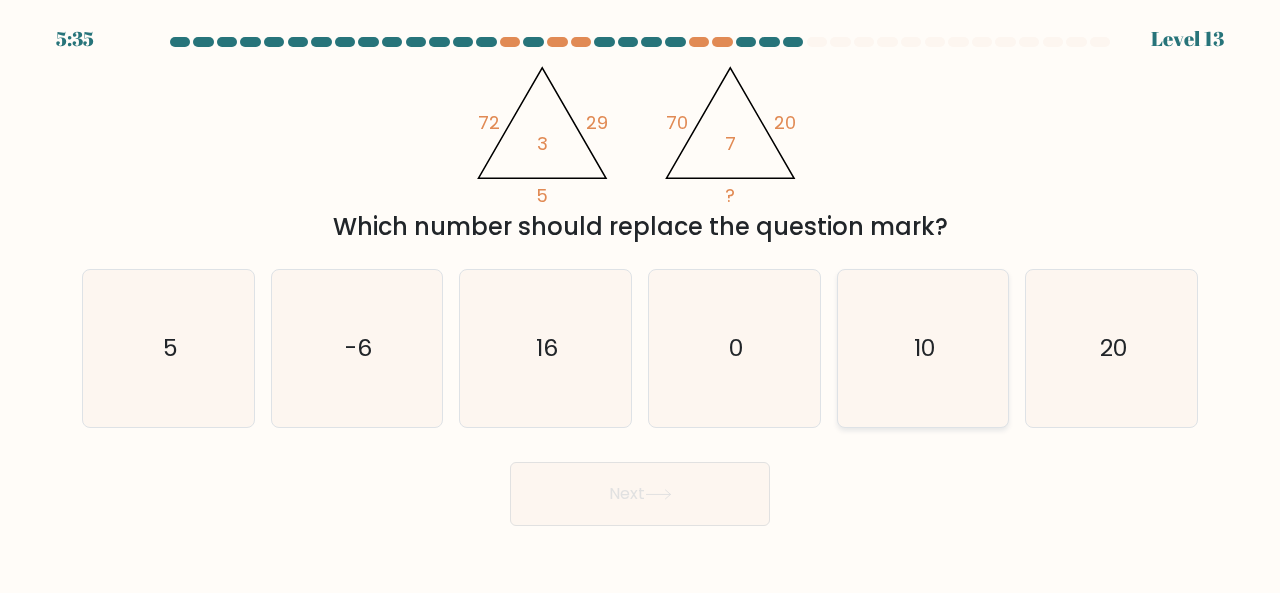 click on "10" at bounding box center (923, 348) 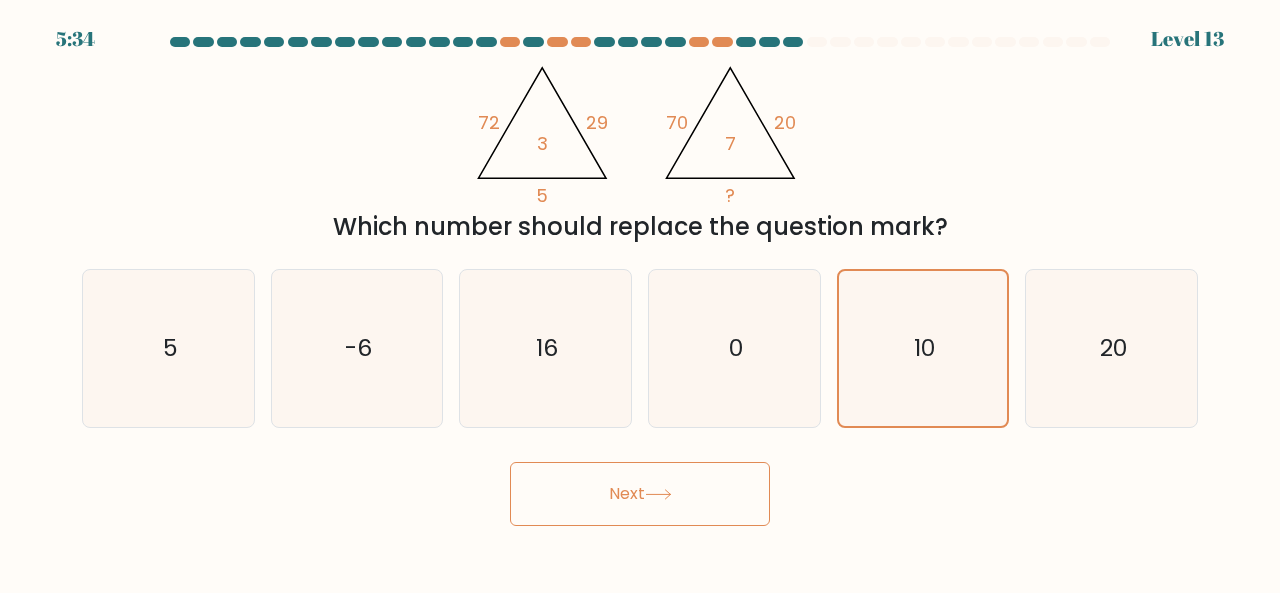 click on "Next" at bounding box center (640, 494) 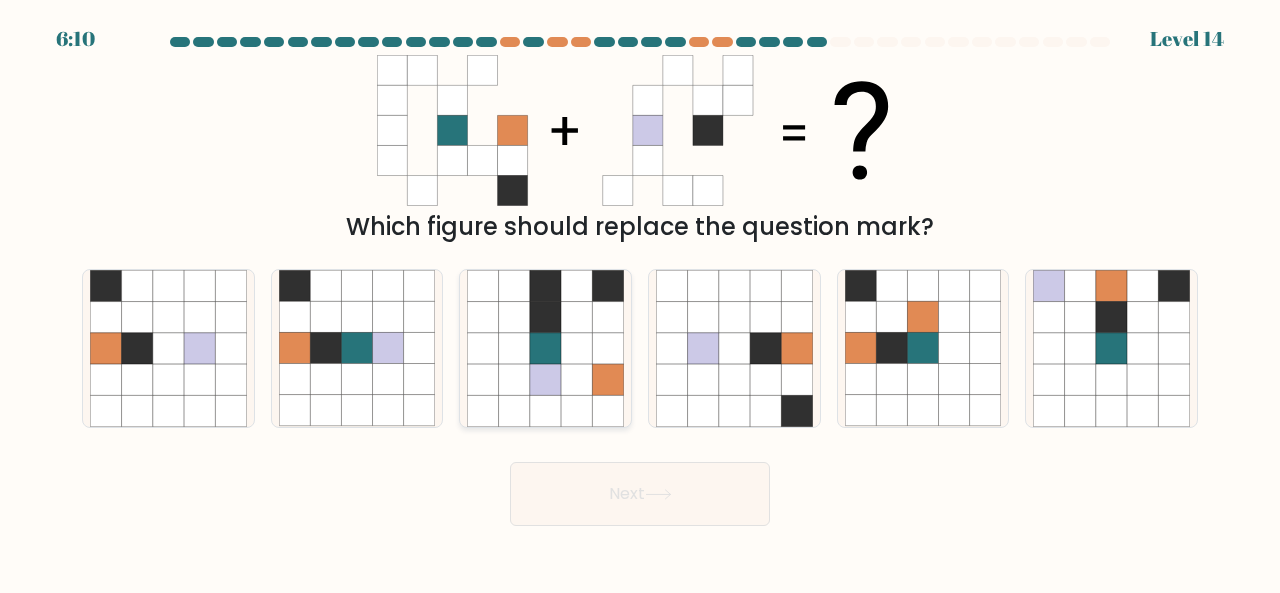 click at bounding box center (576, 348) 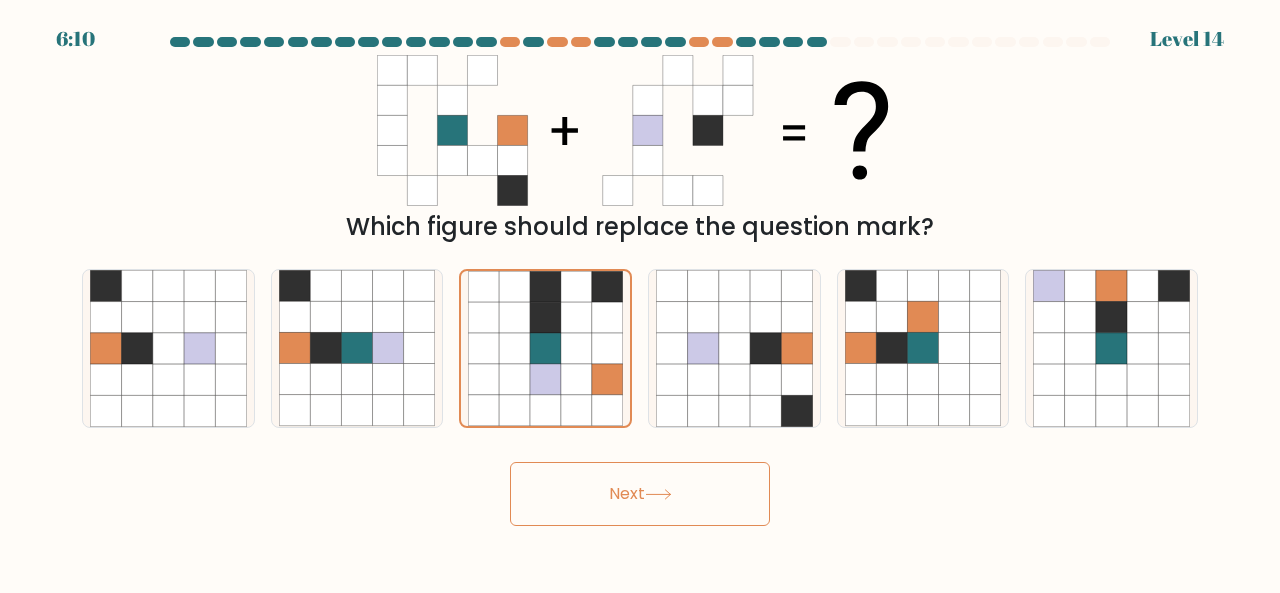 click on "Next" at bounding box center [640, 494] 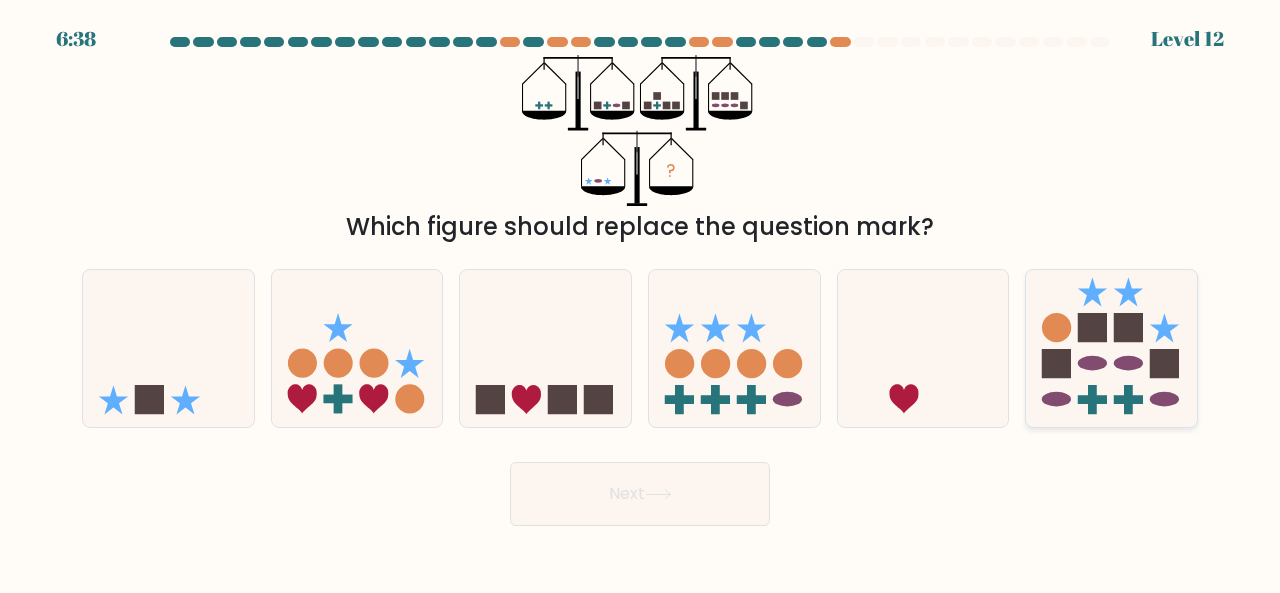 click at bounding box center [1056, 399] 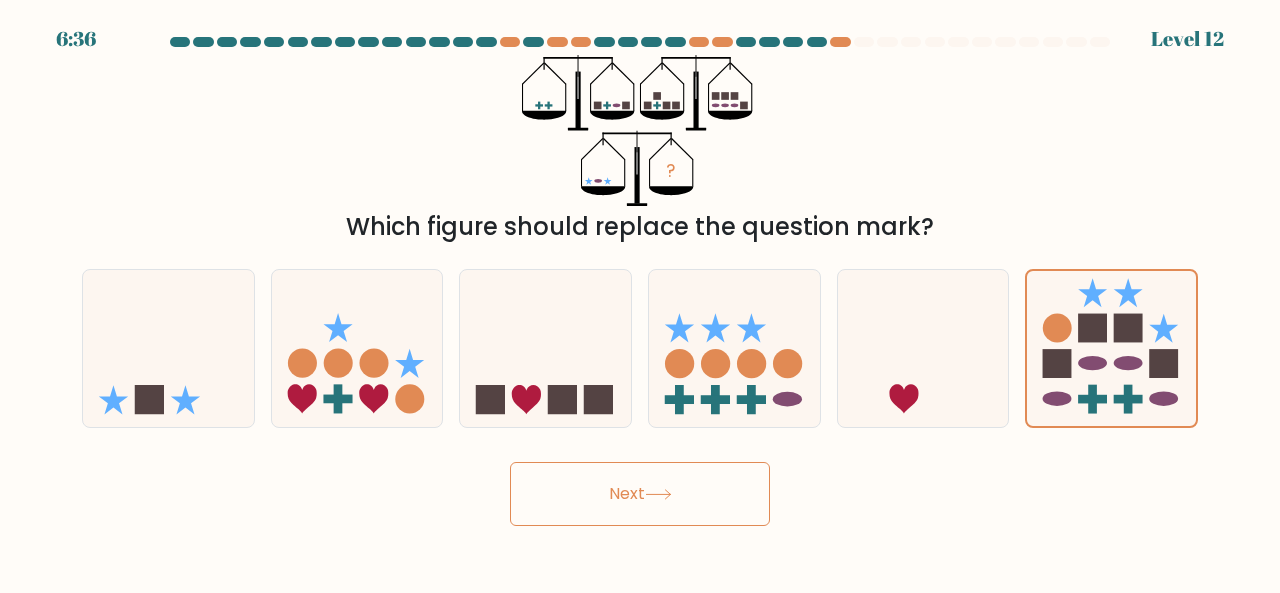 click on "Next" at bounding box center (640, 494) 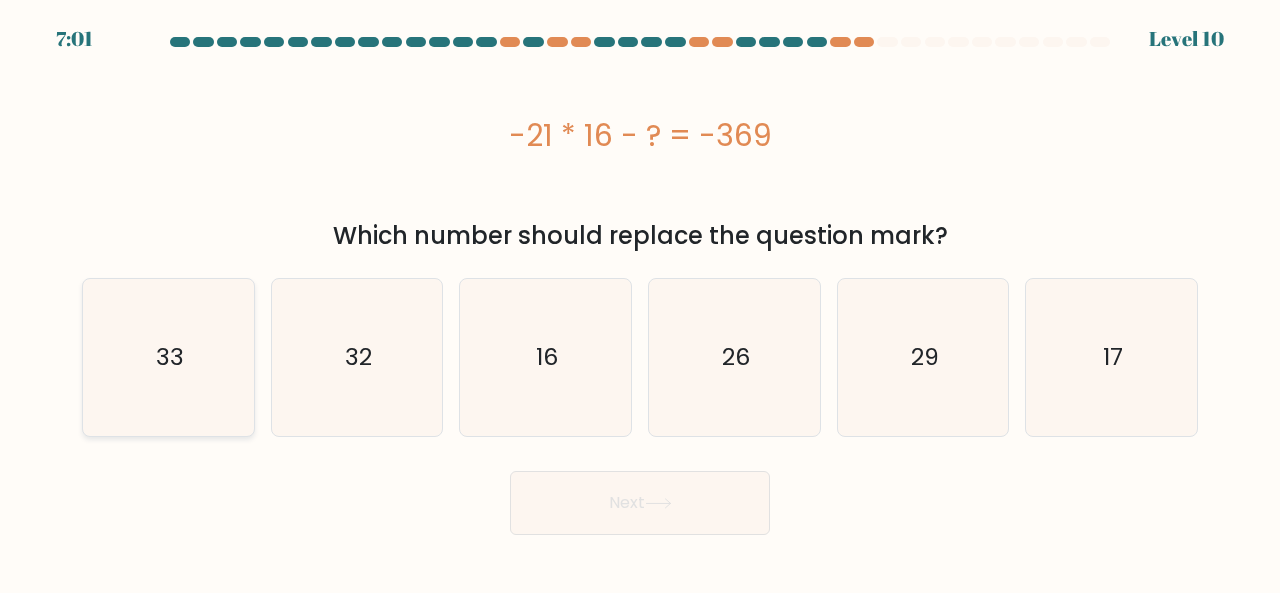 click on "33" at bounding box center (168, 357) 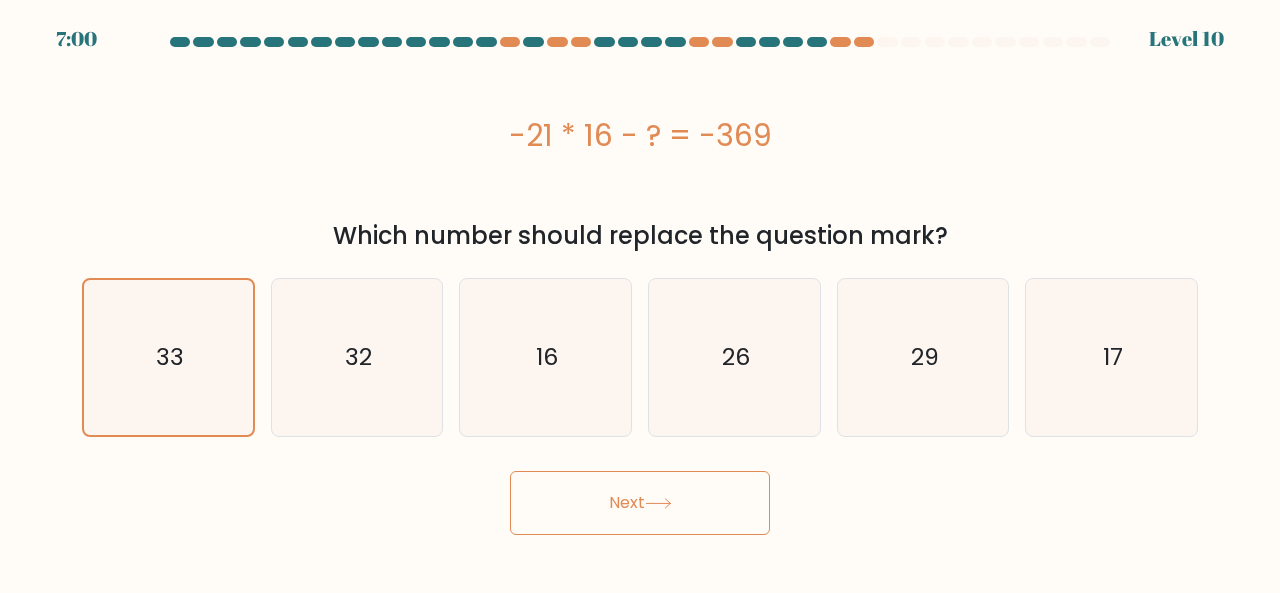 click on "Next" at bounding box center [640, 503] 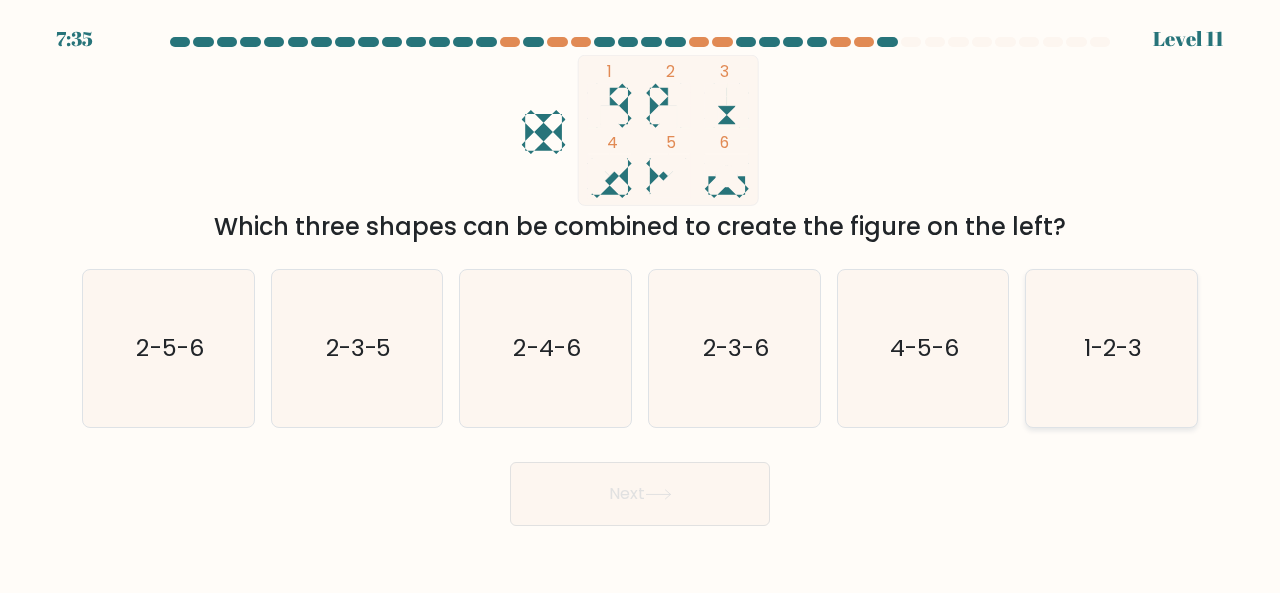 click on "1-2-3" at bounding box center (1113, 347) 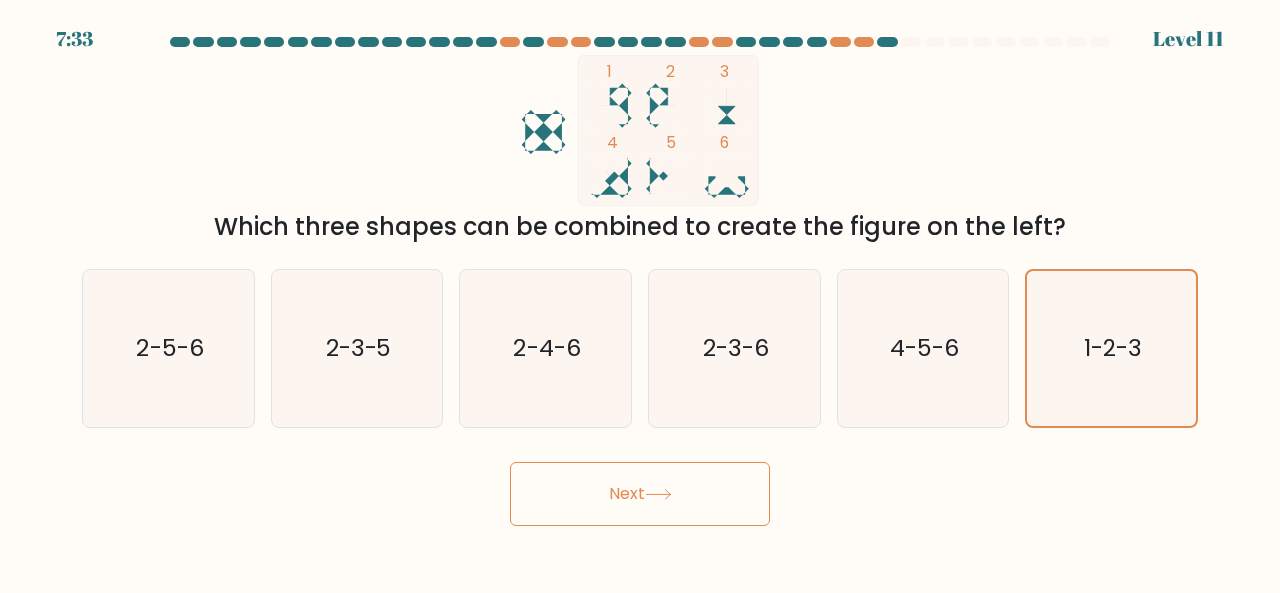 click on "Next" at bounding box center (640, 494) 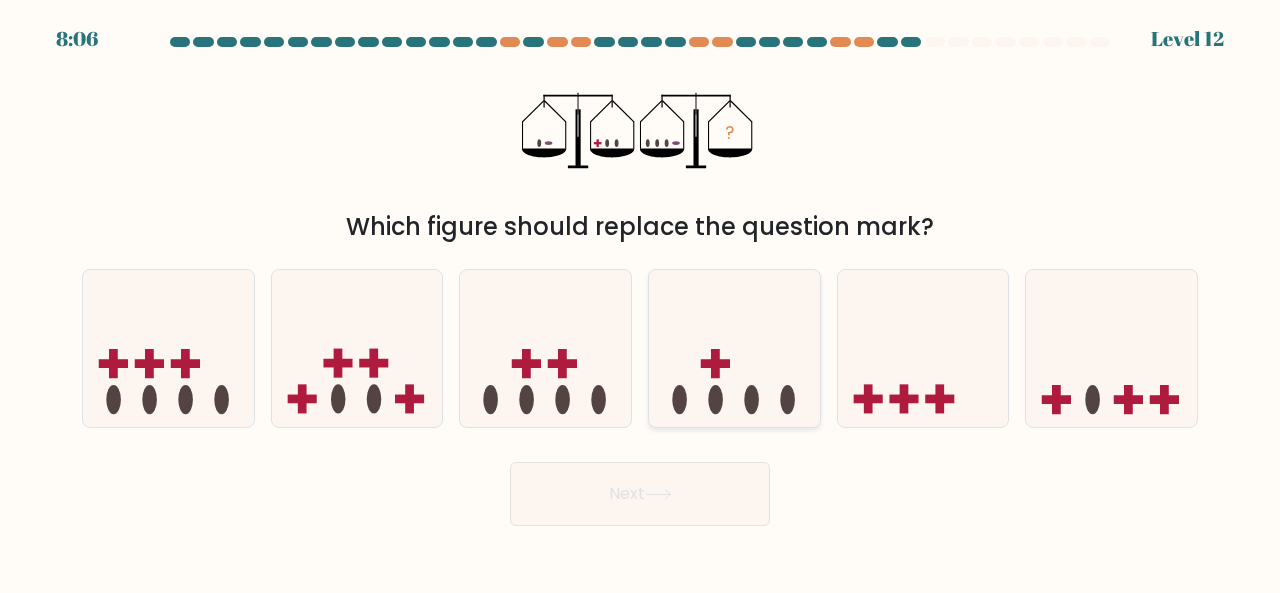 click at bounding box center [715, 363] 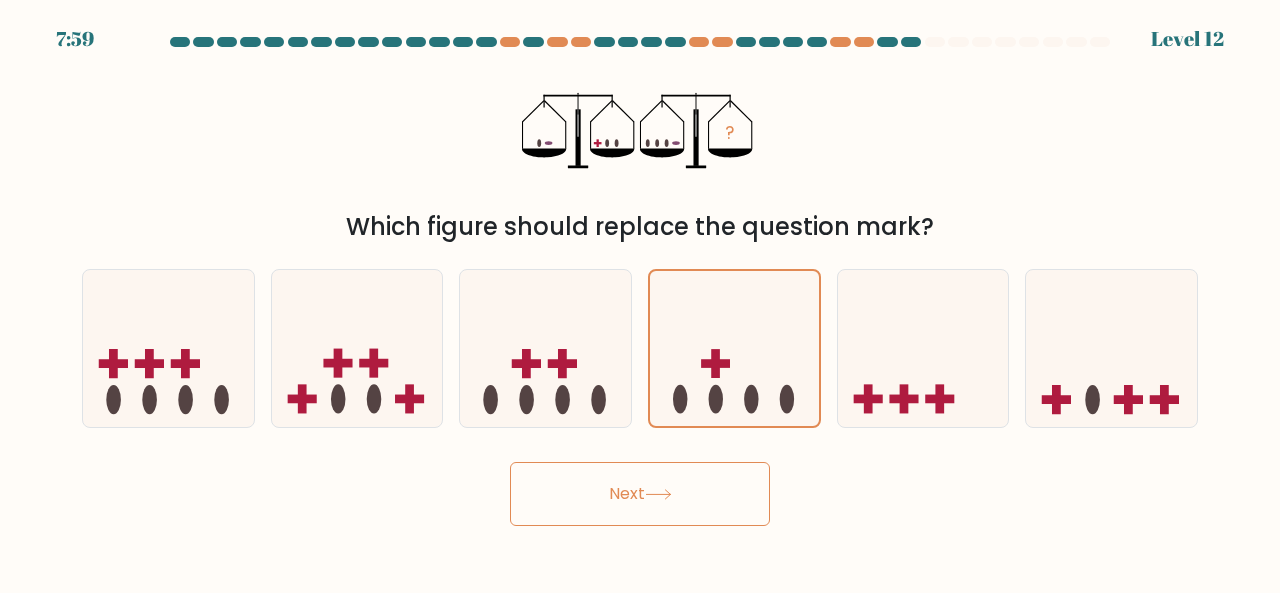 click on "Next" at bounding box center [640, 494] 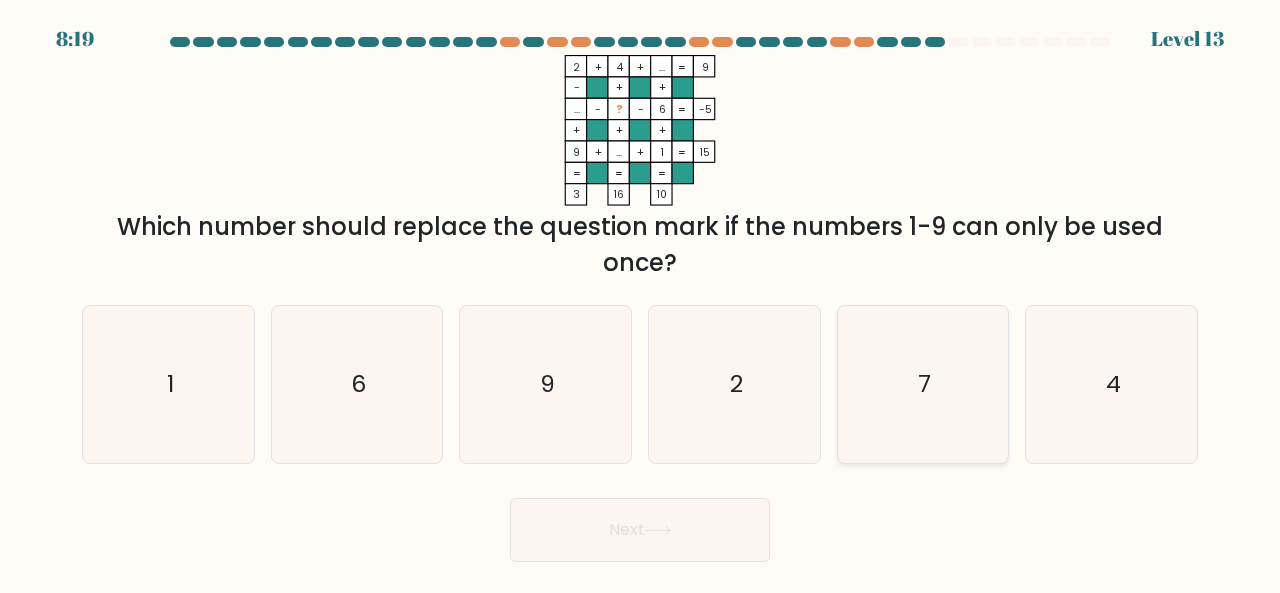 click on "7" at bounding box center (923, 384) 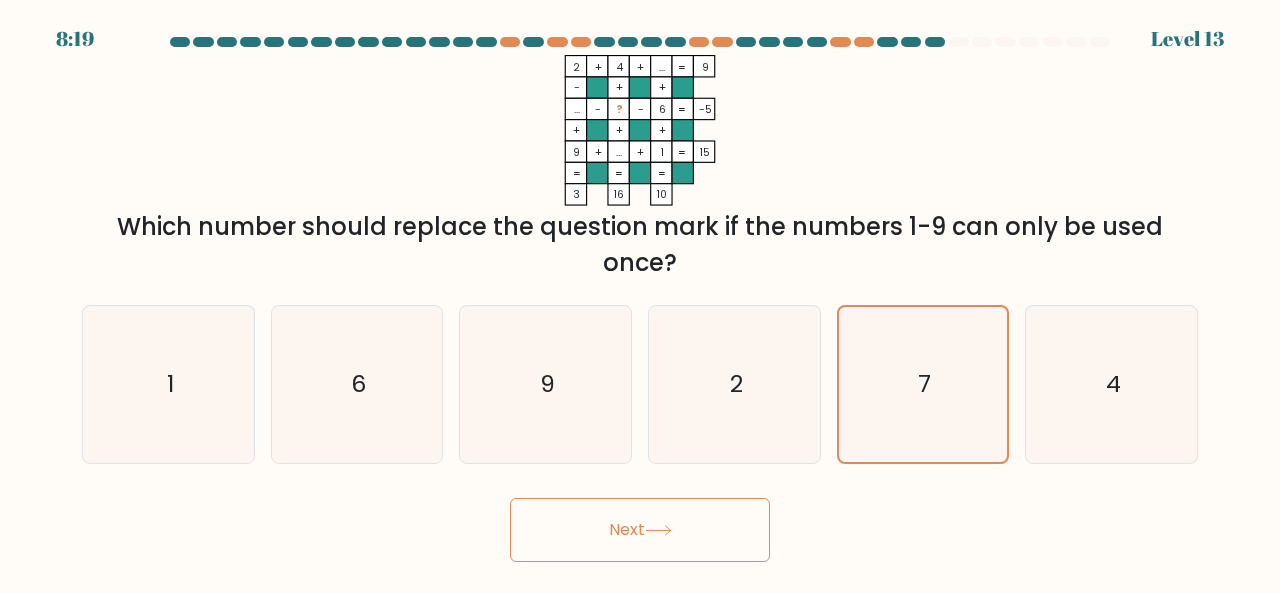 click on "Next" at bounding box center [640, 530] 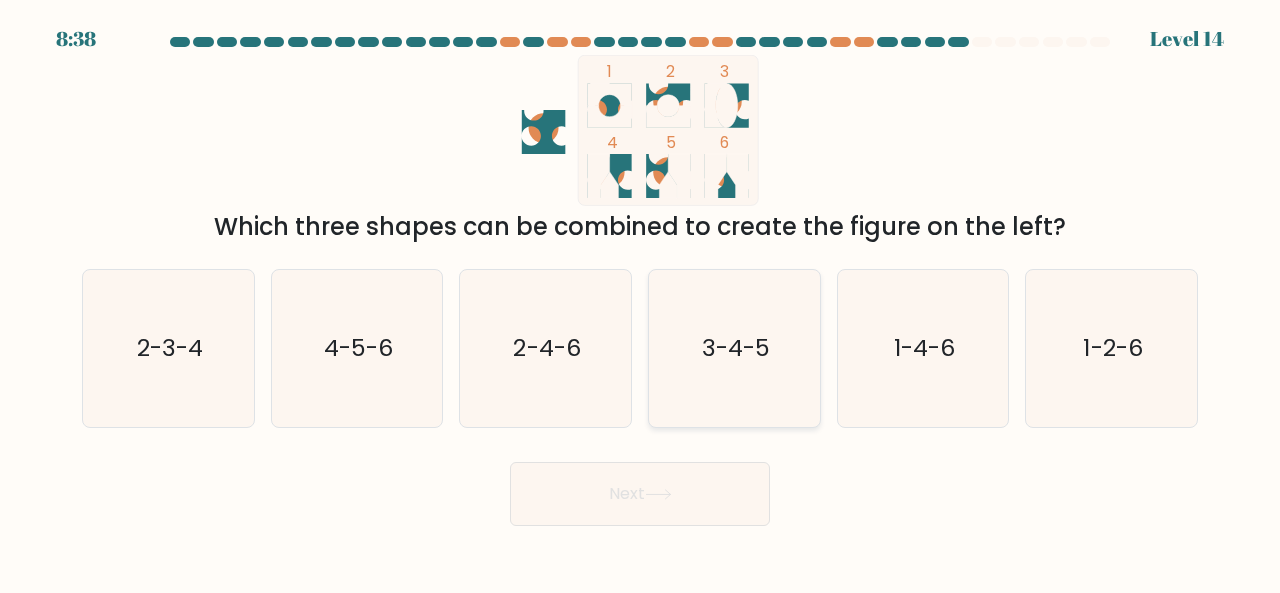 click on "3-4-5" at bounding box center [736, 347] 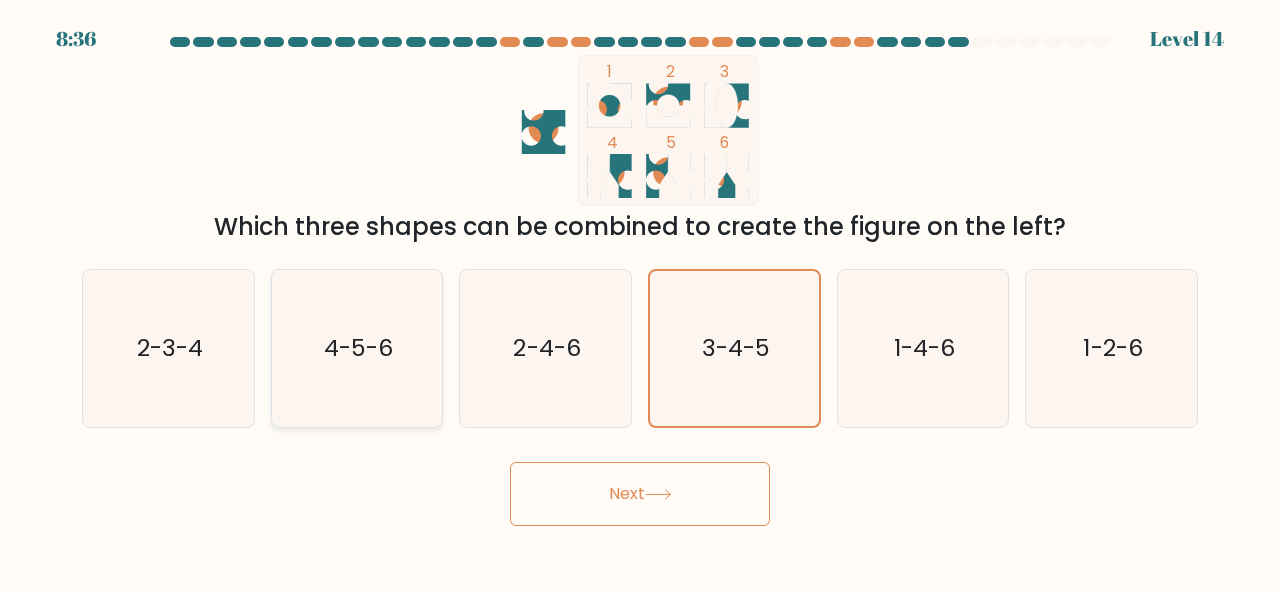 click on "4-5-6" at bounding box center [357, 348] 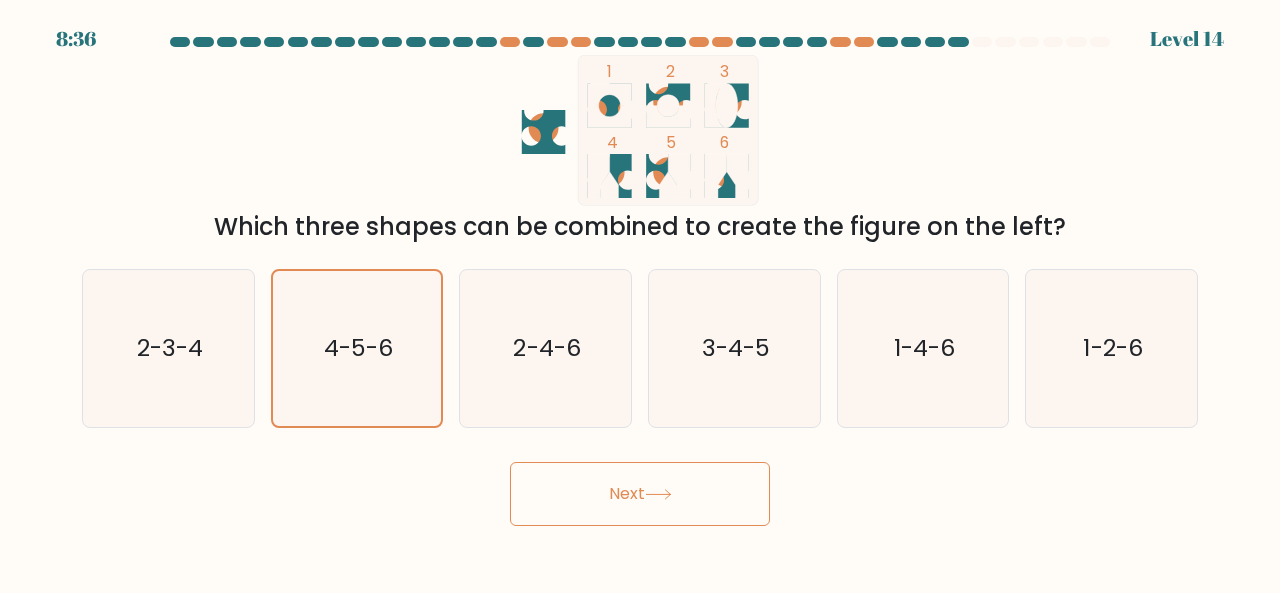 click on "Next" at bounding box center (640, 494) 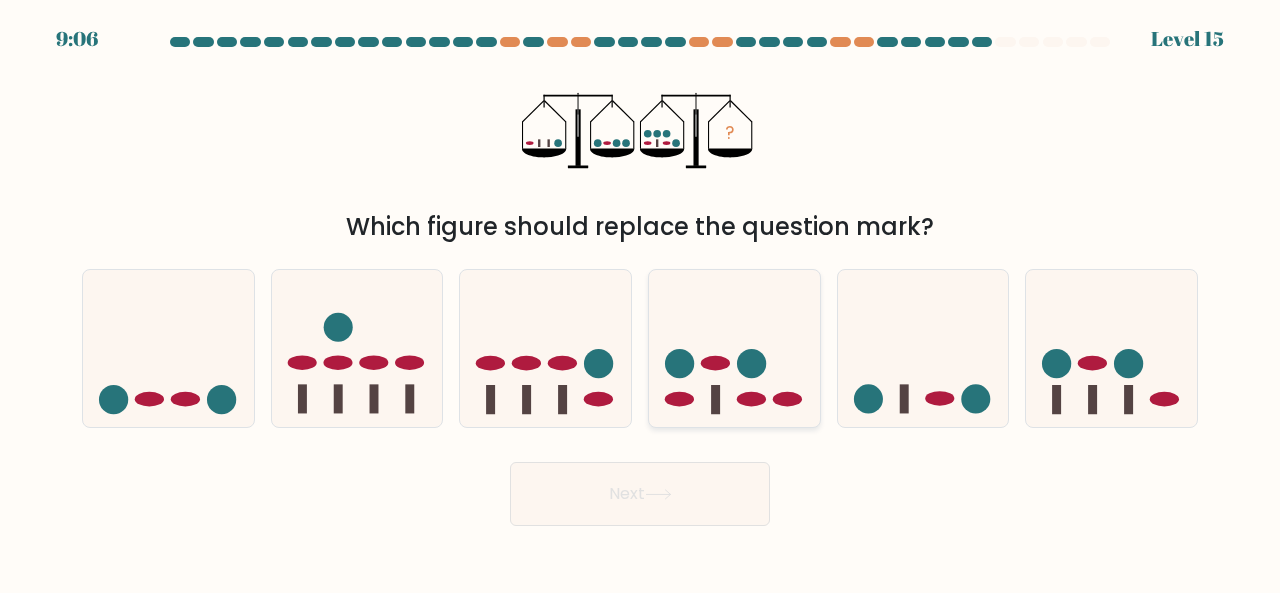 click at bounding box center [751, 363] 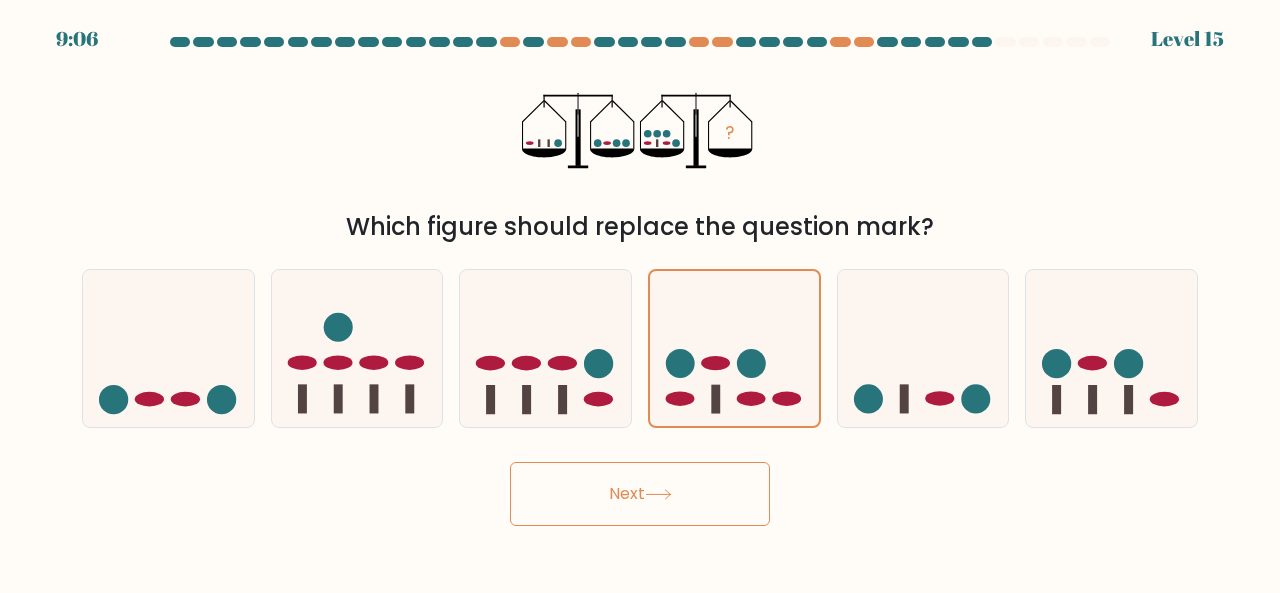 click on "Next" at bounding box center [640, 494] 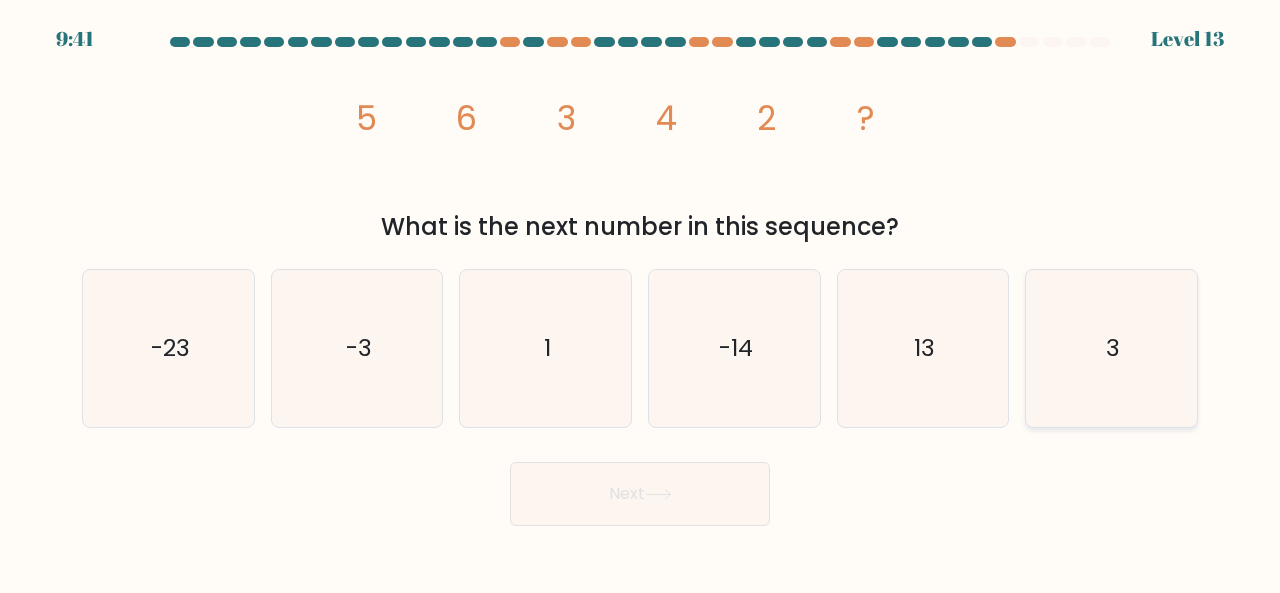 click on "3" at bounding box center (1111, 348) 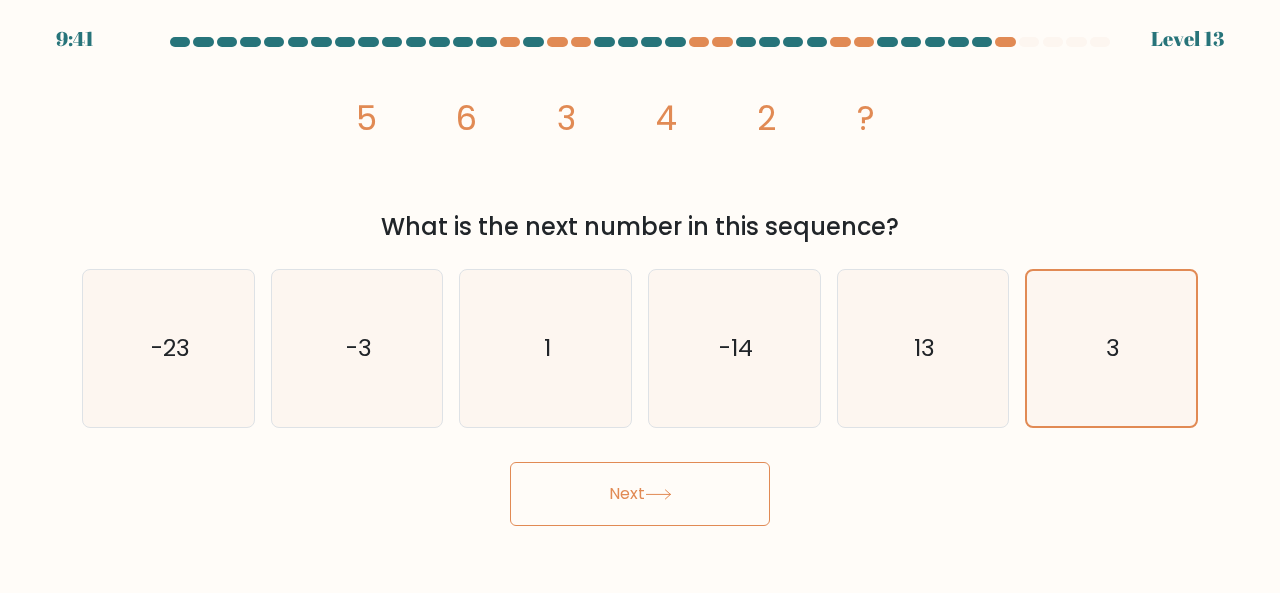 click on "Next" at bounding box center (640, 494) 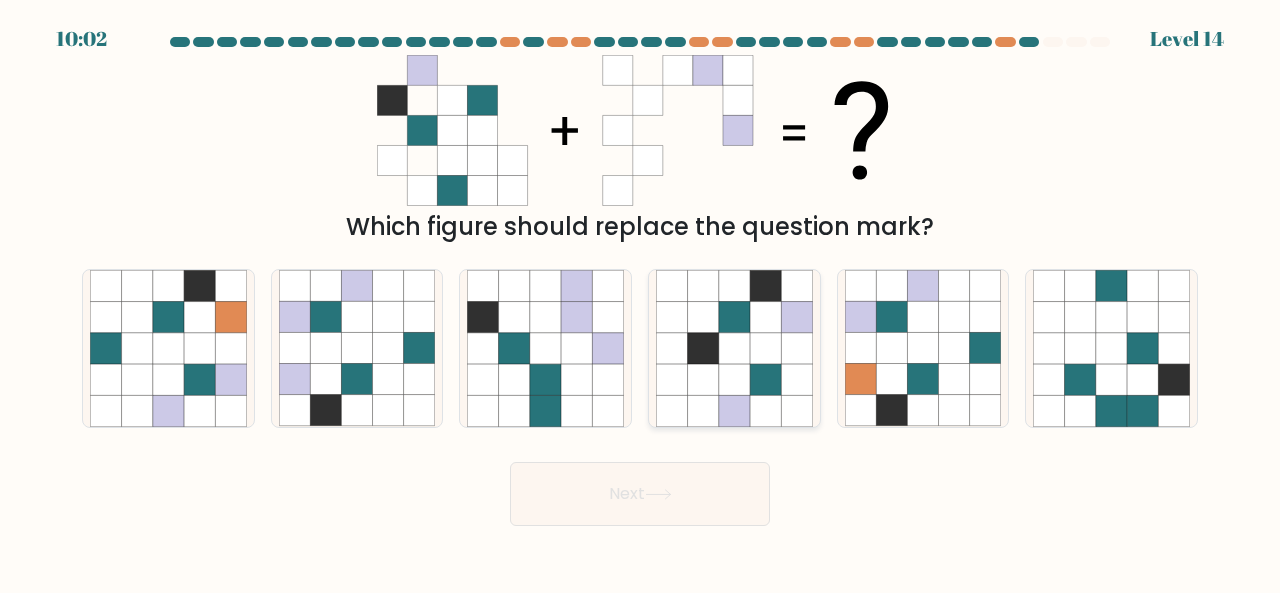 click at bounding box center (765, 348) 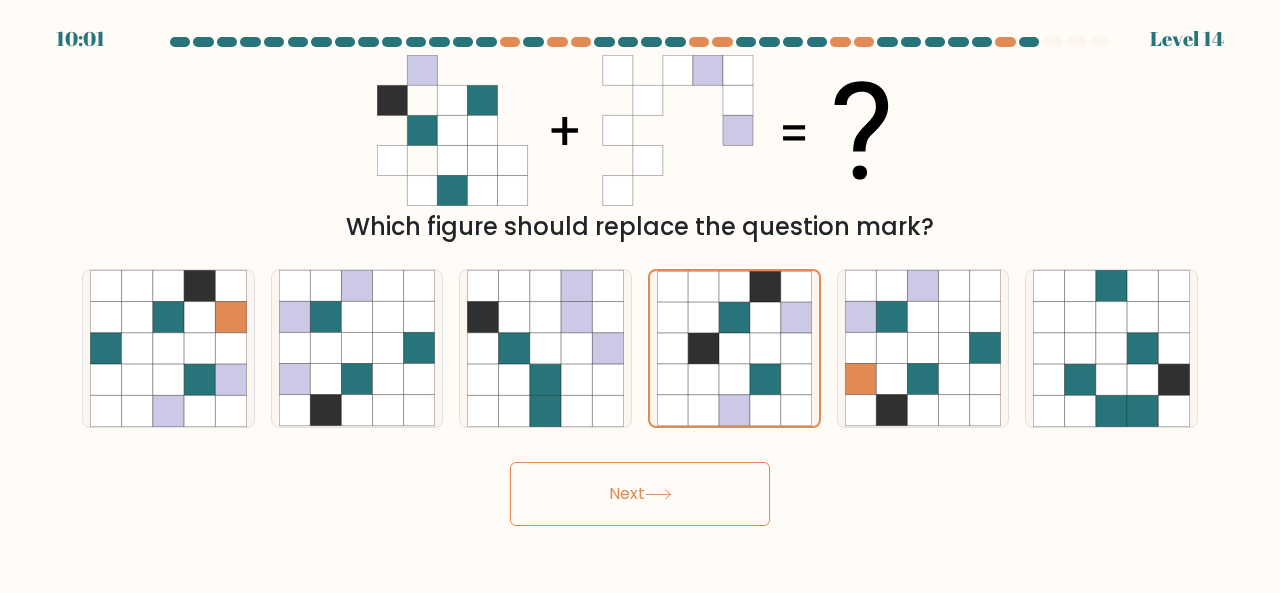 click on "Next" at bounding box center [640, 494] 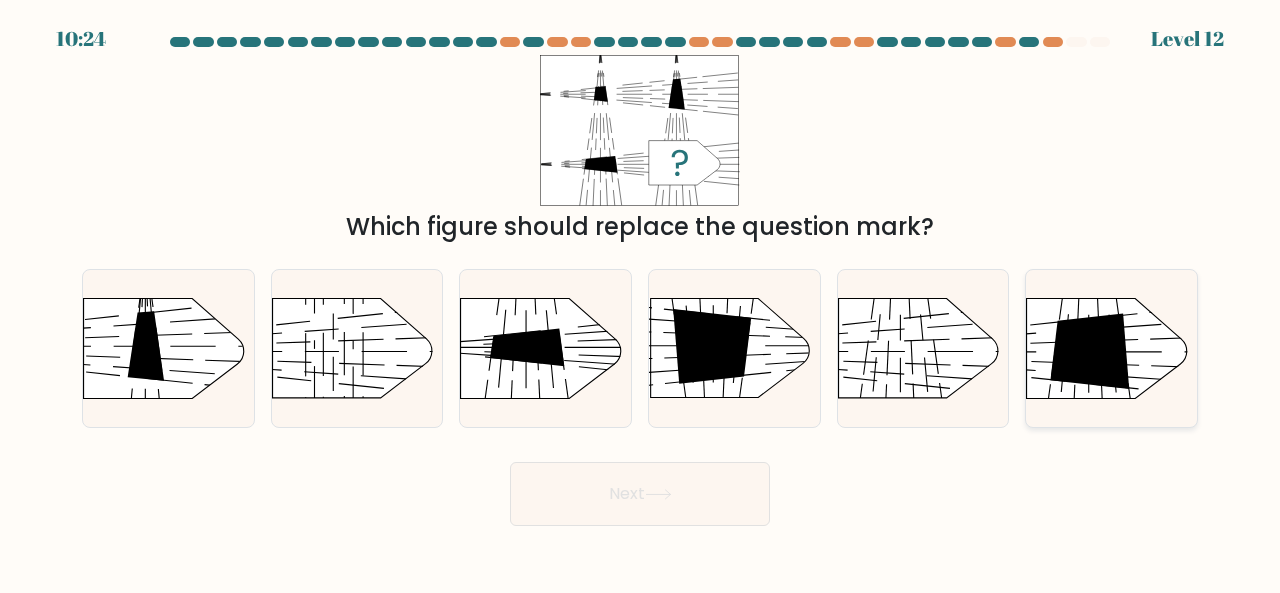 click at bounding box center [1090, 350] 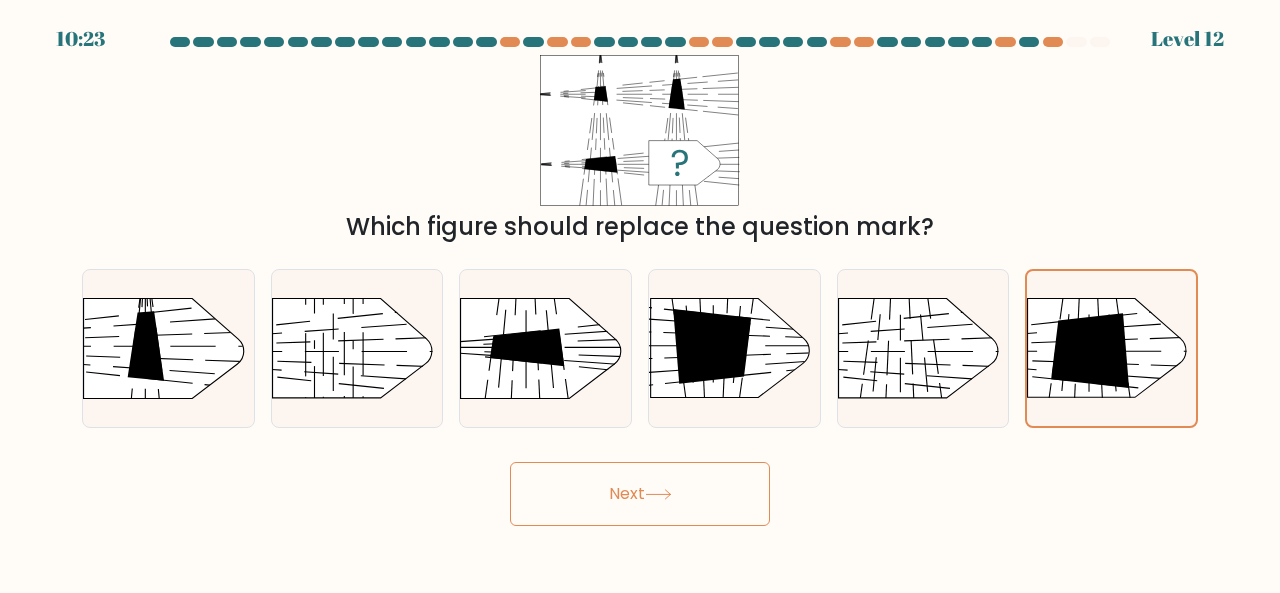 click on "Next" at bounding box center (640, 494) 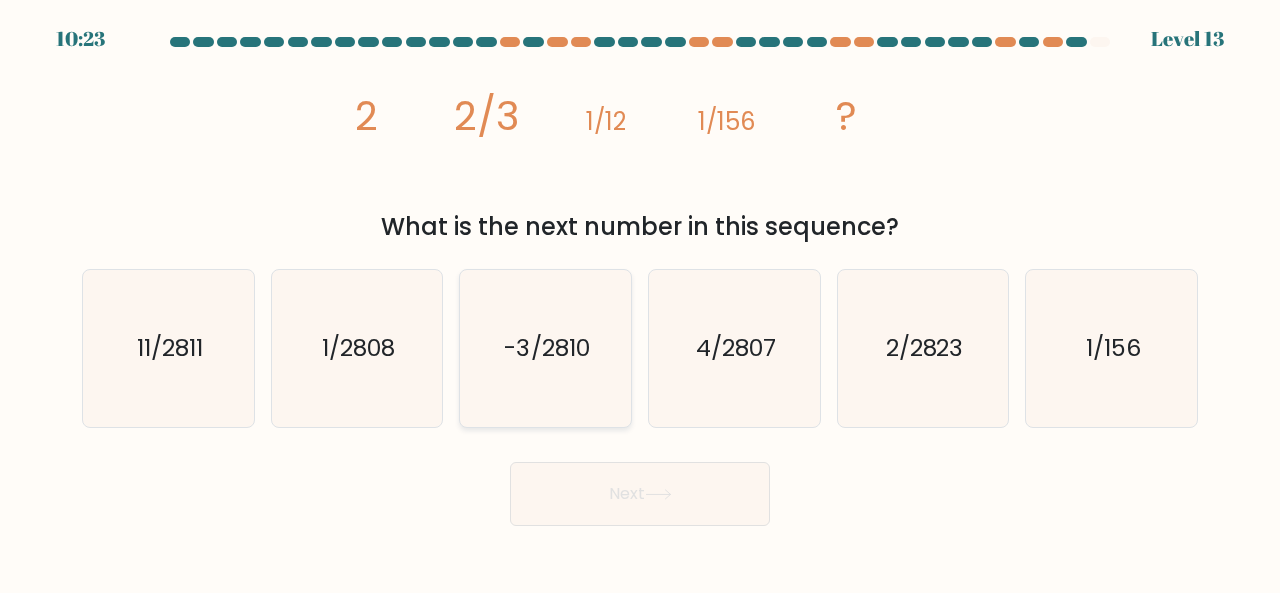 drag, startPoint x: 570, startPoint y: 383, endPoint x: 573, endPoint y: 411, distance: 28.160255 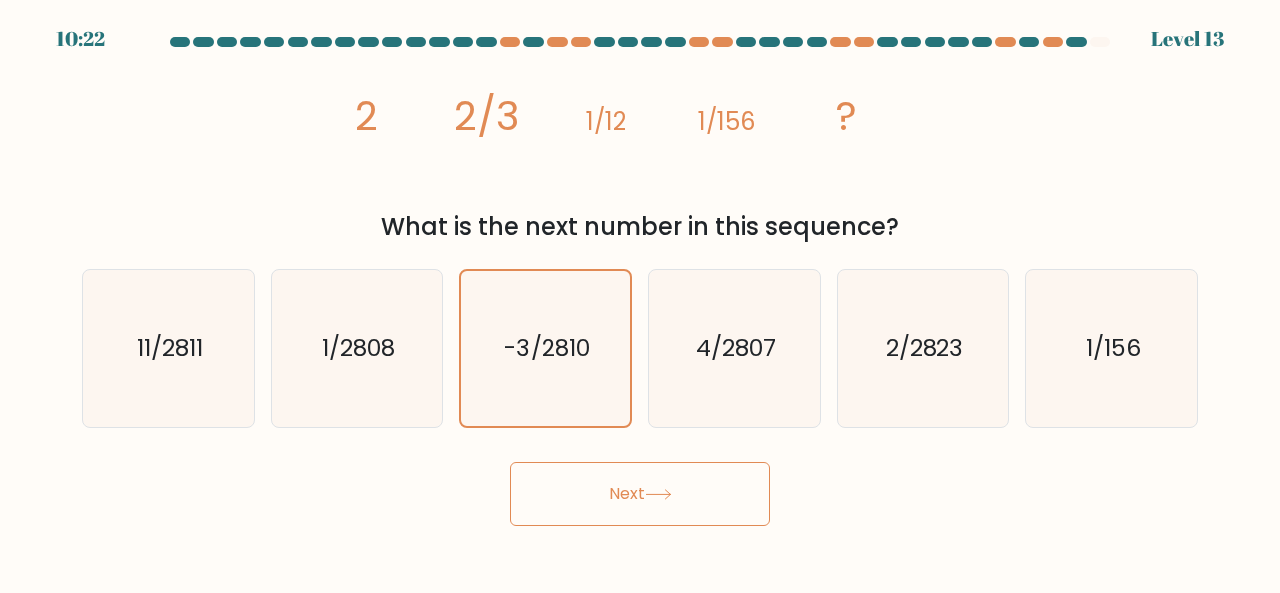click on "Next" at bounding box center (640, 494) 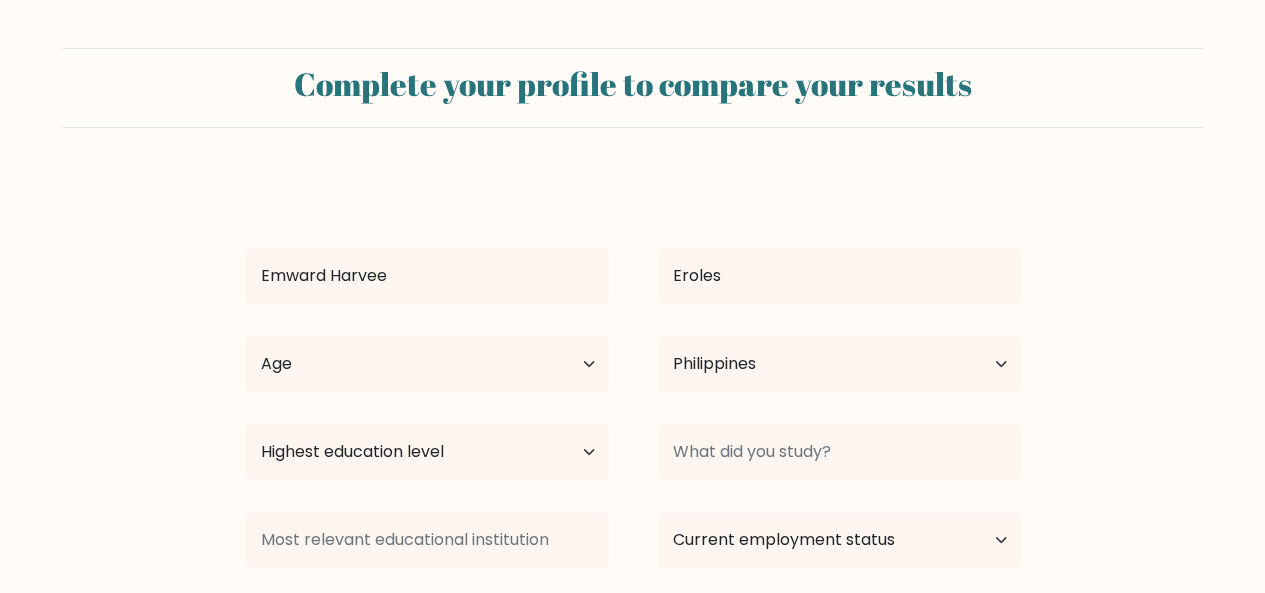 scroll, scrollTop: 100, scrollLeft: 0, axis: vertical 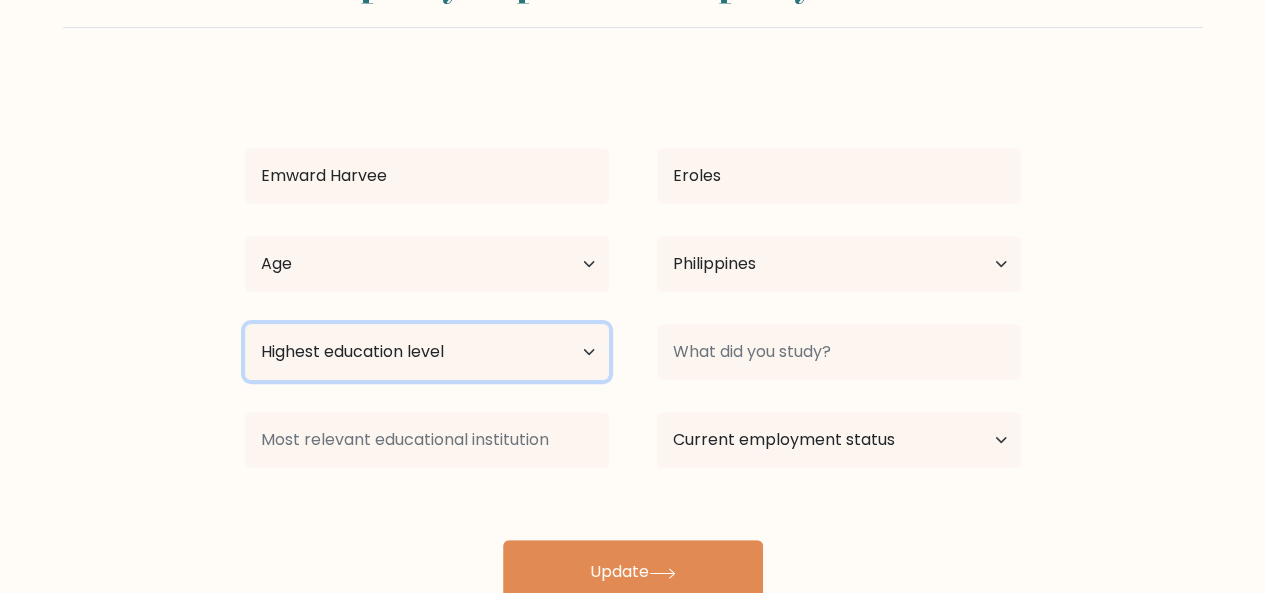 click on "Highest education level
No schooling
Primary
Lower Secondary
Upper Secondary
Occupation Specific
Bachelor's degree
Master's degree
Doctoral degree" at bounding box center [427, 352] 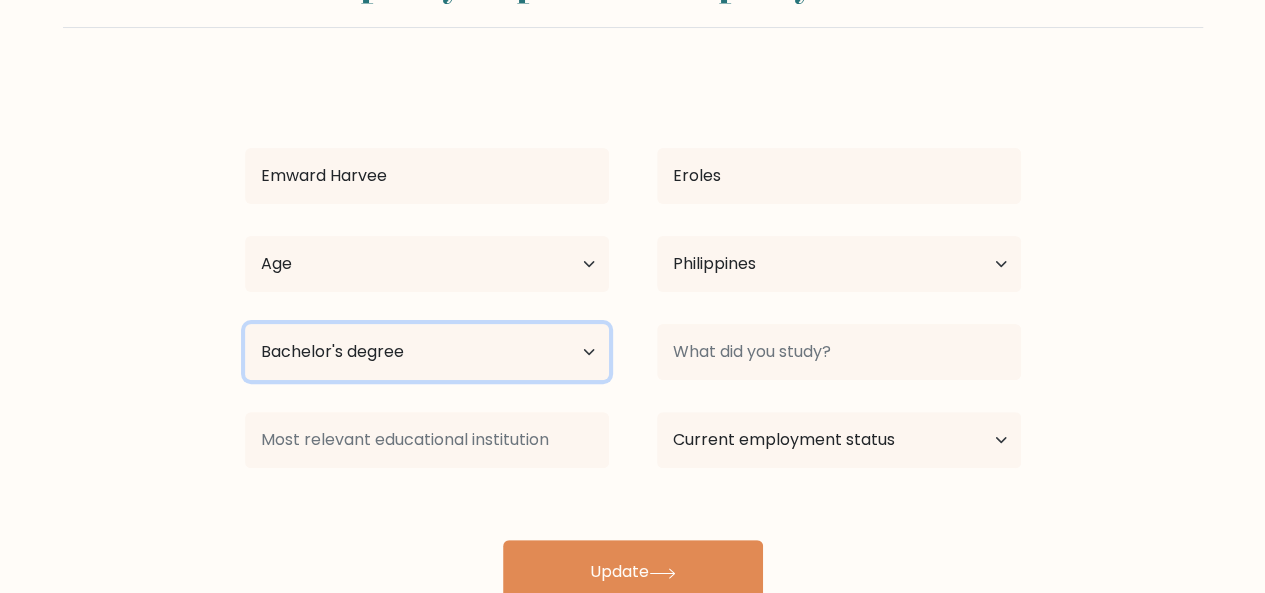 click on "Highest education level
No schooling
Primary
Lower Secondary
Upper Secondary
Occupation Specific
Bachelor's degree
Master's degree
Doctoral degree" at bounding box center [427, 352] 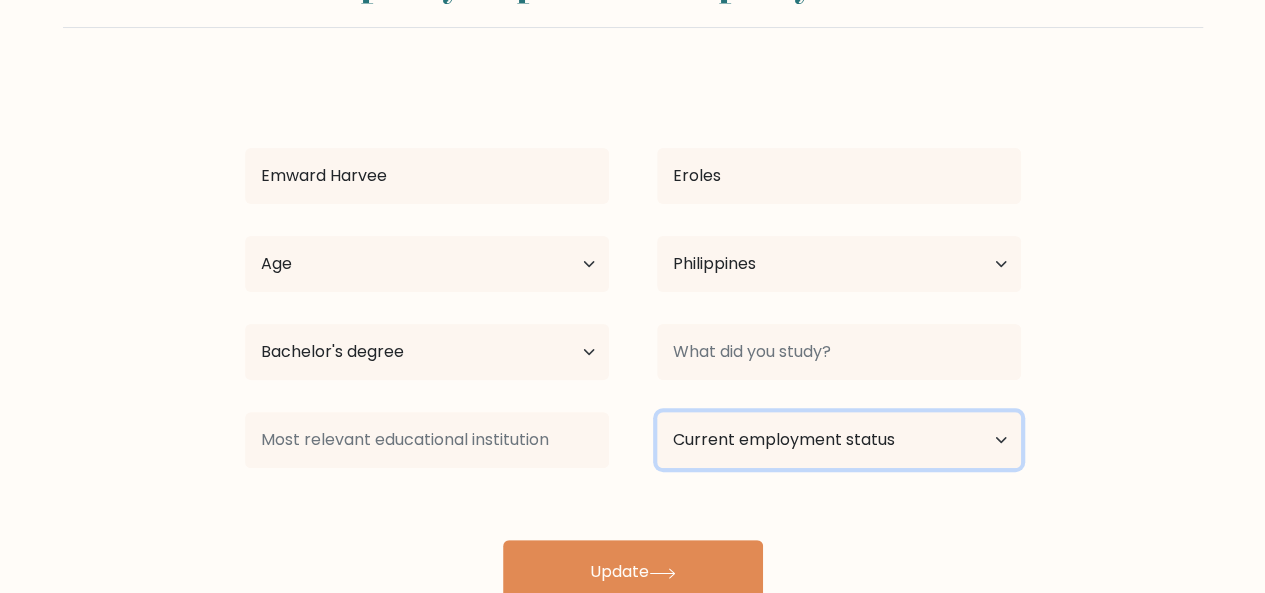click on "Current employment status
Employed
Student
Retired
Other / prefer not to answer" at bounding box center (839, 440) 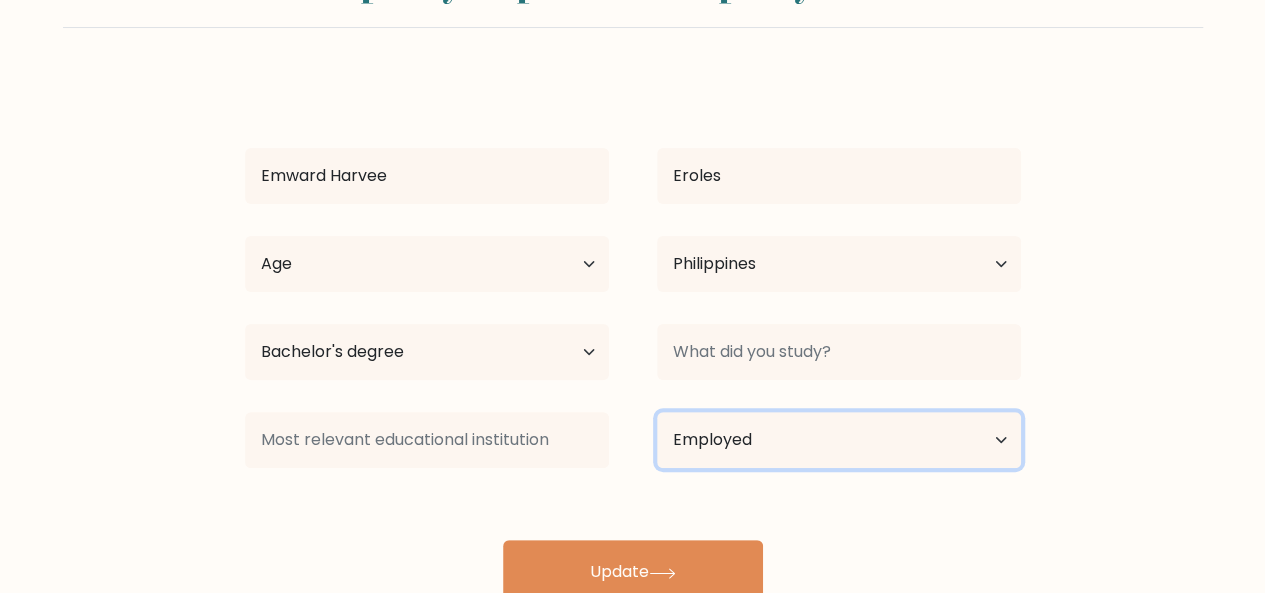 click on "Current employment status
Employed
Student
Retired
Other / prefer not to answer" at bounding box center (839, 440) 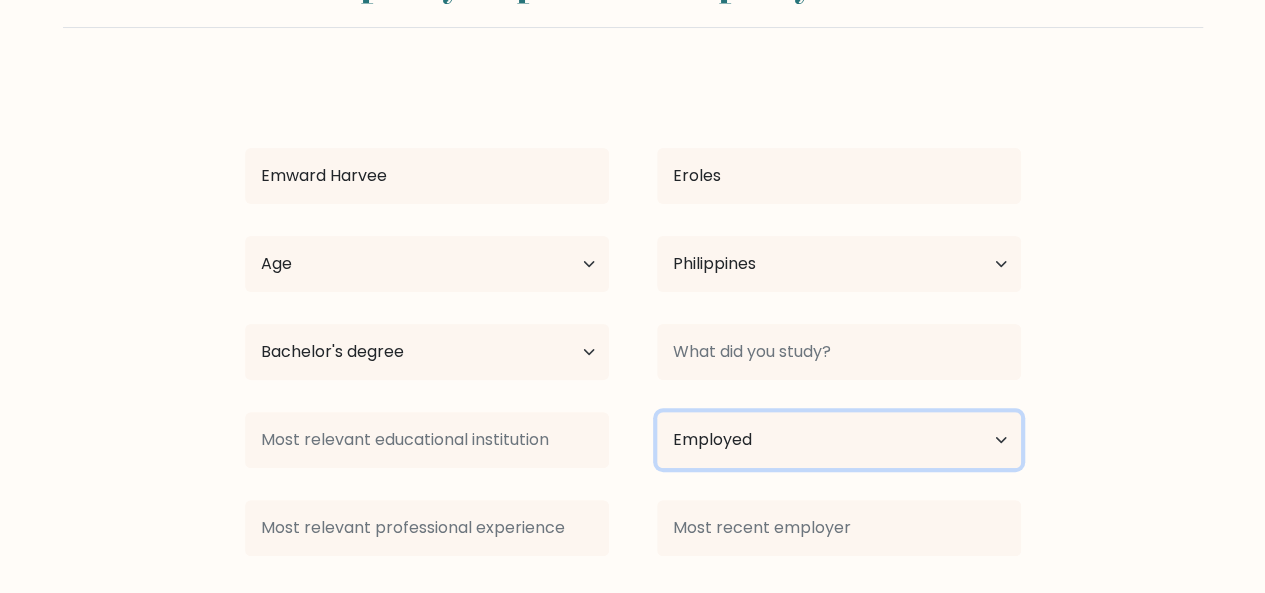 scroll, scrollTop: 198, scrollLeft: 0, axis: vertical 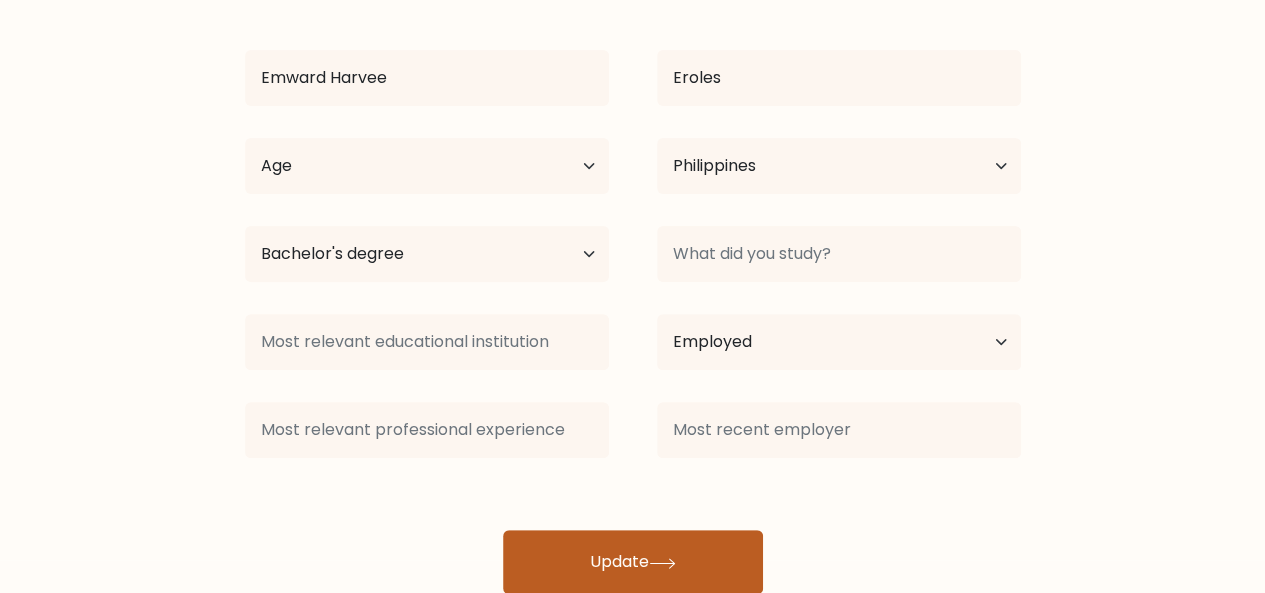click on "Update" at bounding box center (633, 562) 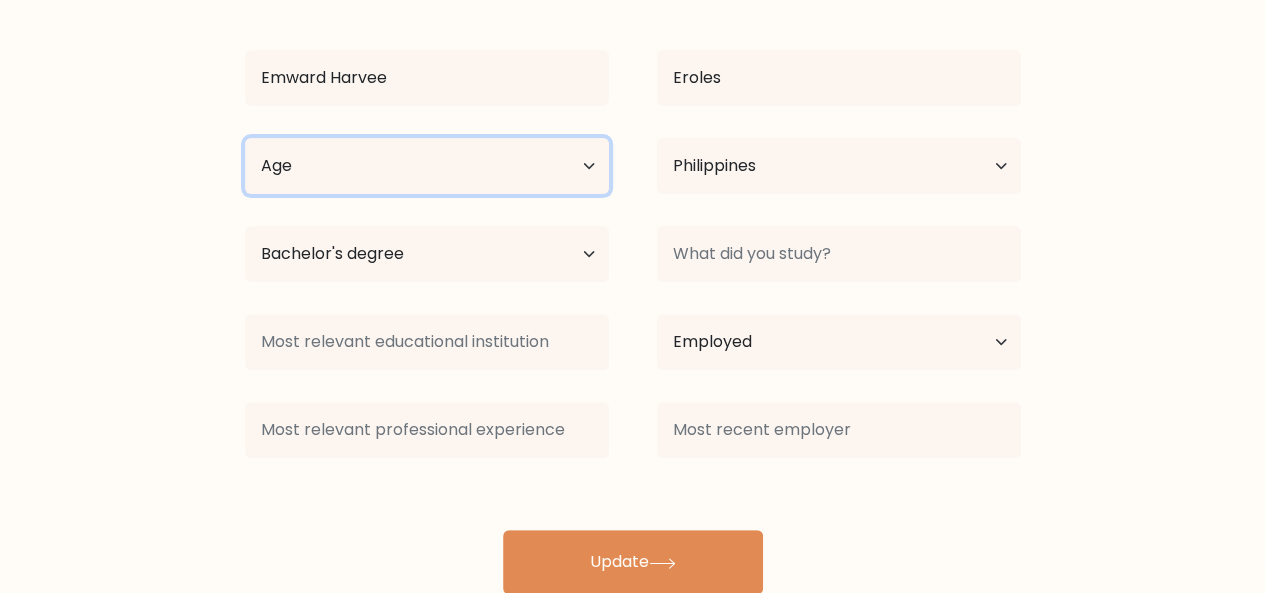 click on "Age
Under 18 years old
18-24 years old
25-34 years old
35-44 years old
45-54 years old
55-64 years old
65 years old and above" at bounding box center (427, 166) 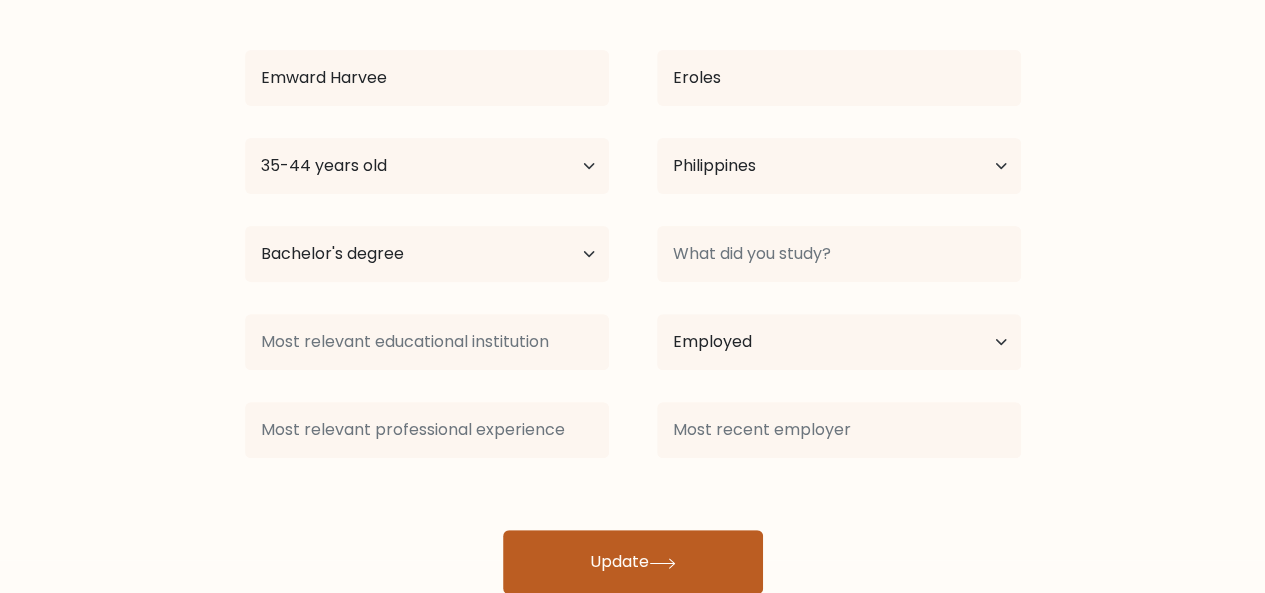 click on "Update" at bounding box center (633, 562) 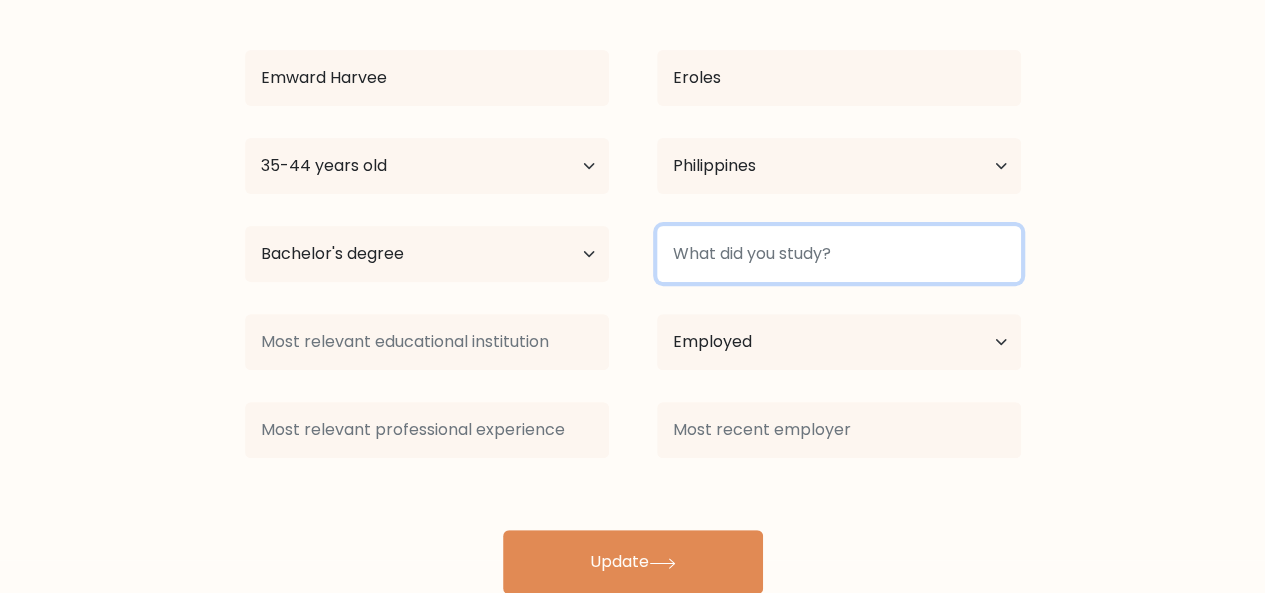 click at bounding box center [839, 254] 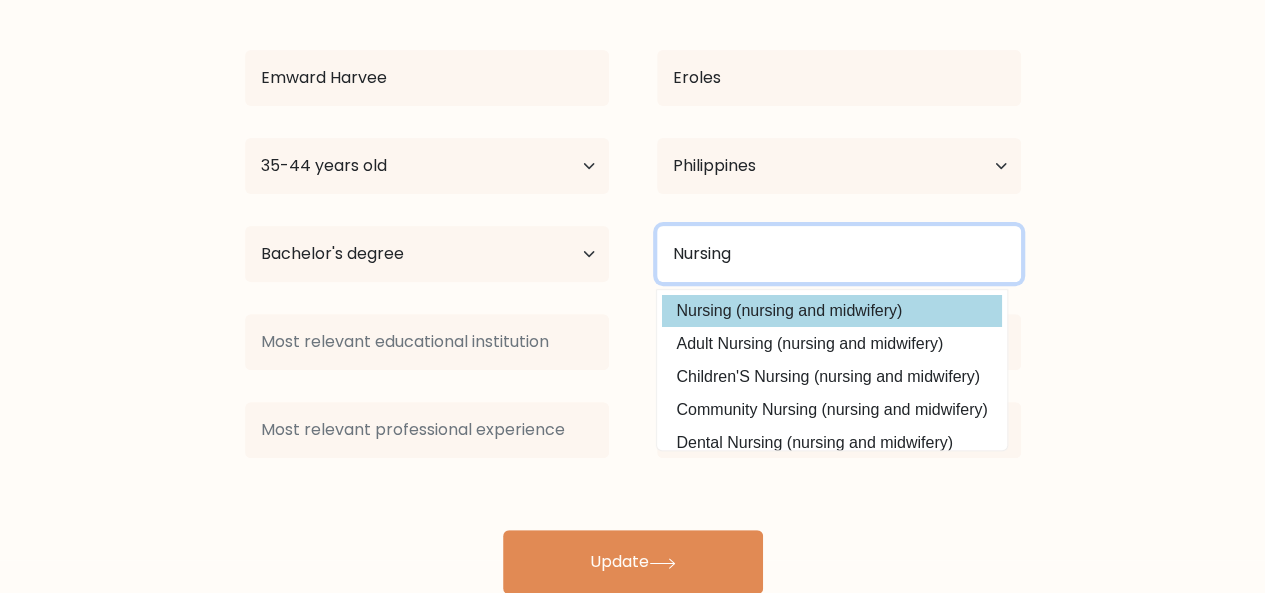 type on "Nursing" 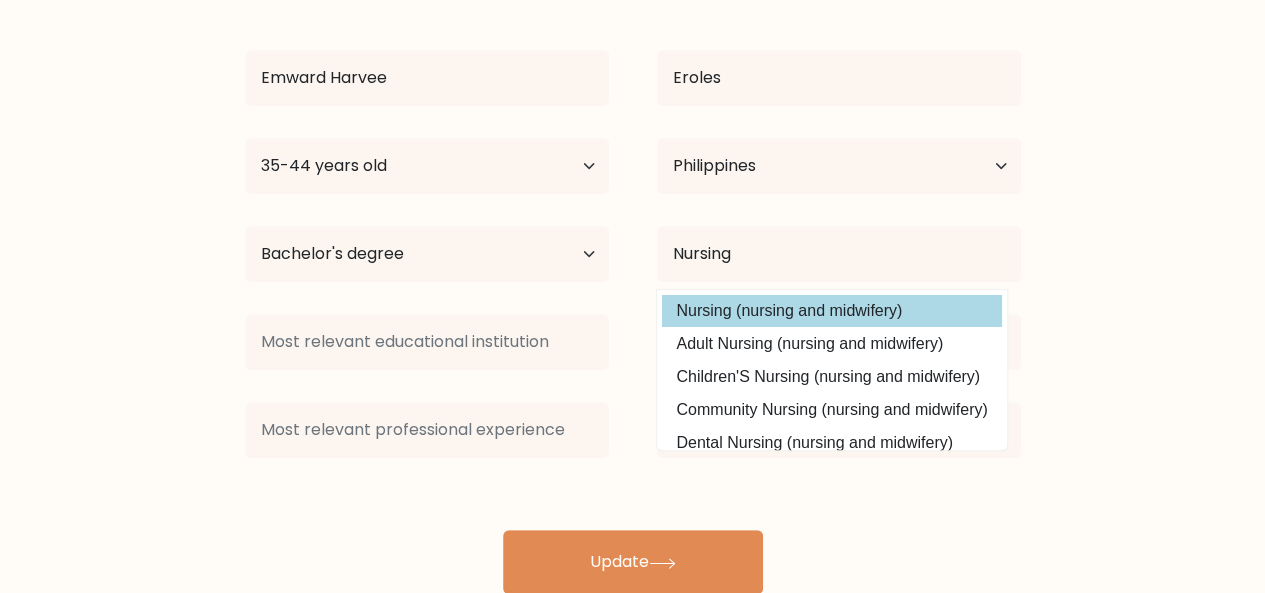 click on "Emward Harvee
Eroles
Age
Under 18 years old
18-24 years old
25-34 years old
35-44 years old
45-54 years old
55-64 years old
65 years old and above
Country
Afghanistan
Albania
Algeria
American Samoa
Andorra
Angola
Anguilla
Antarctica
Antigua and Barbuda
Argentina
Armenia
Aruba
Australia
Austria
Azerbaijan
Bahamas
Bahrain
Bangladesh
Barbados
Belarus
Belgium
Belize
Benin
Bermuda
Bhutan Chad" at bounding box center [633, 286] 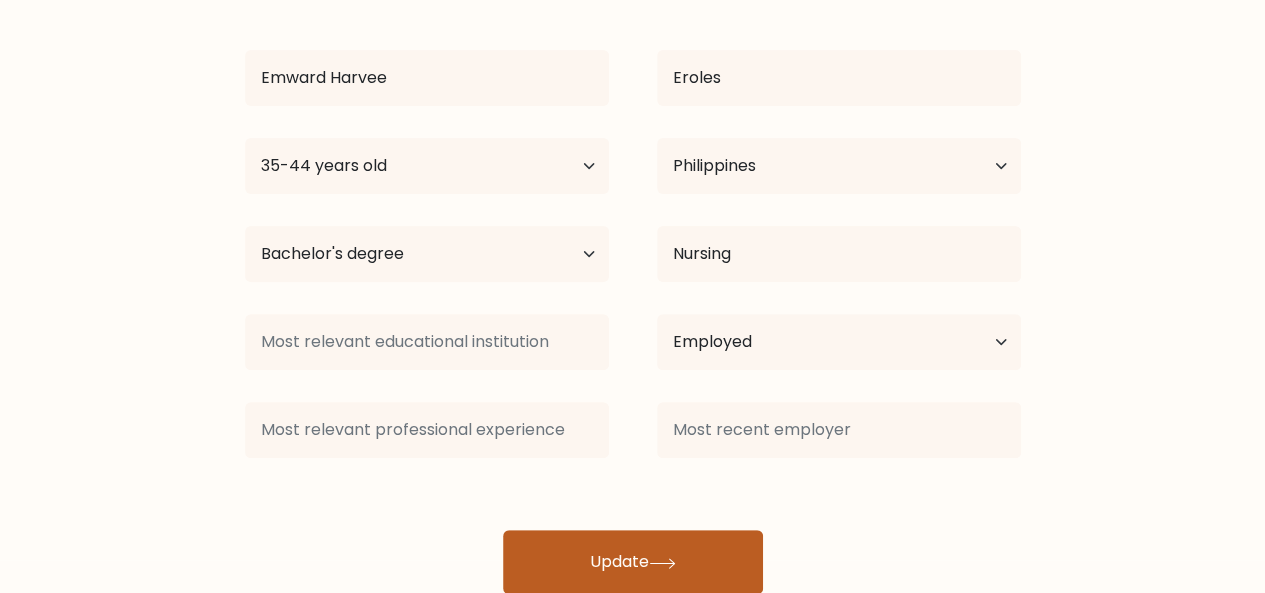 click on "Update" at bounding box center (633, 562) 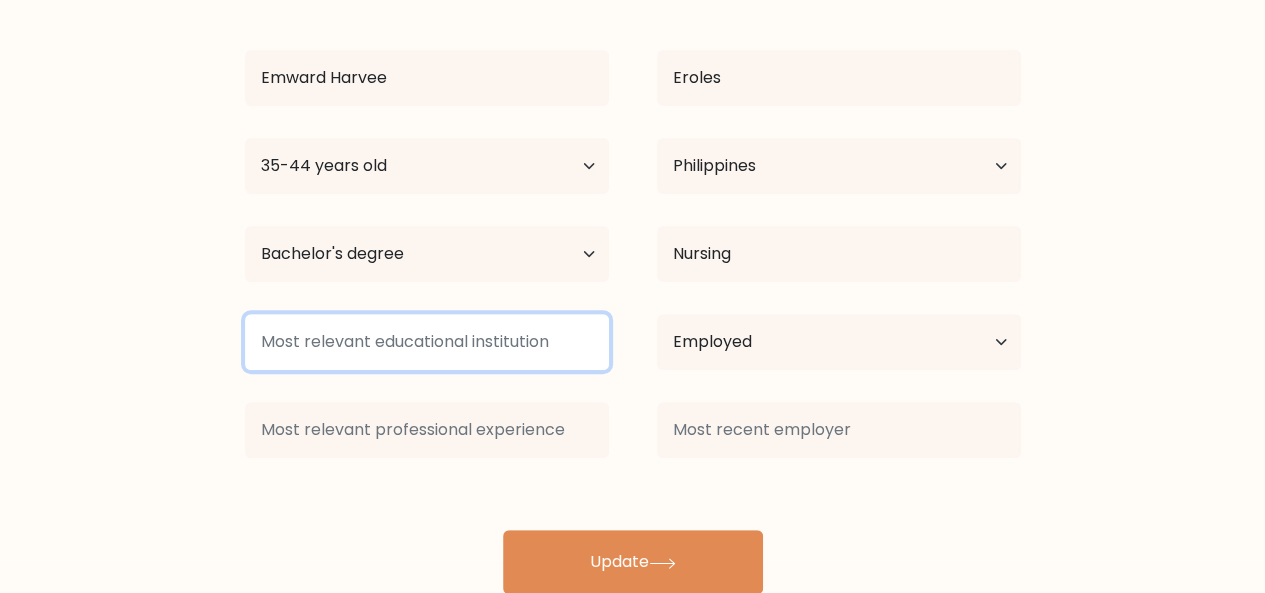 click at bounding box center (427, 342) 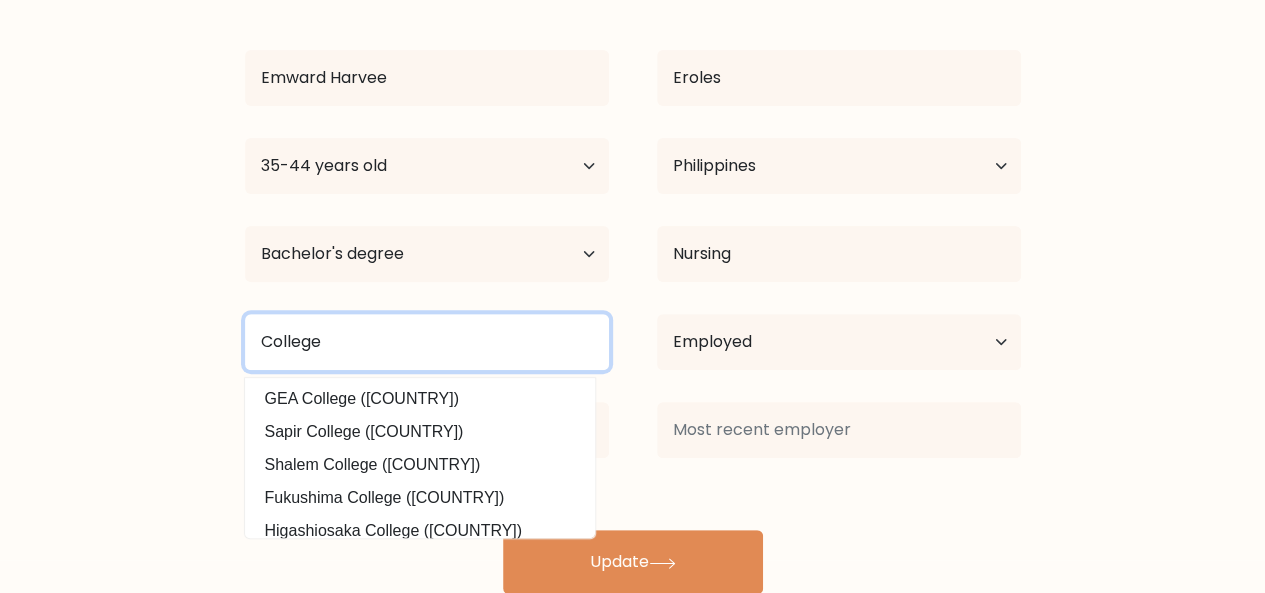 drag, startPoint x: 398, startPoint y: 331, endPoint x: 194, endPoint y: 327, distance: 204.03922 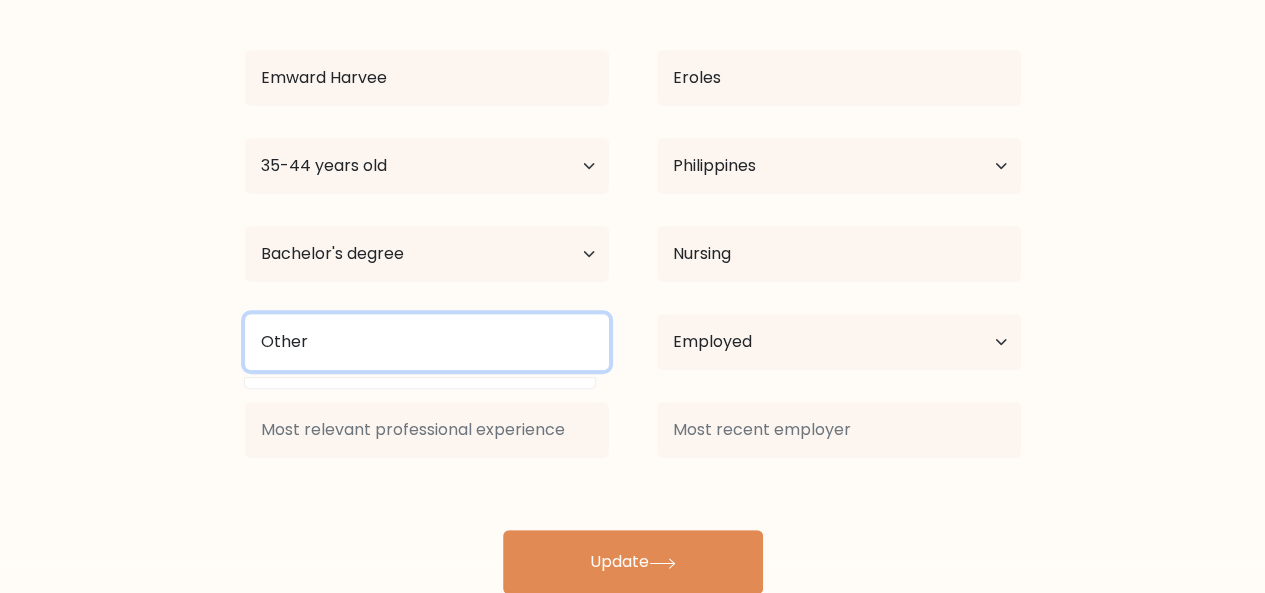 type on "Other" 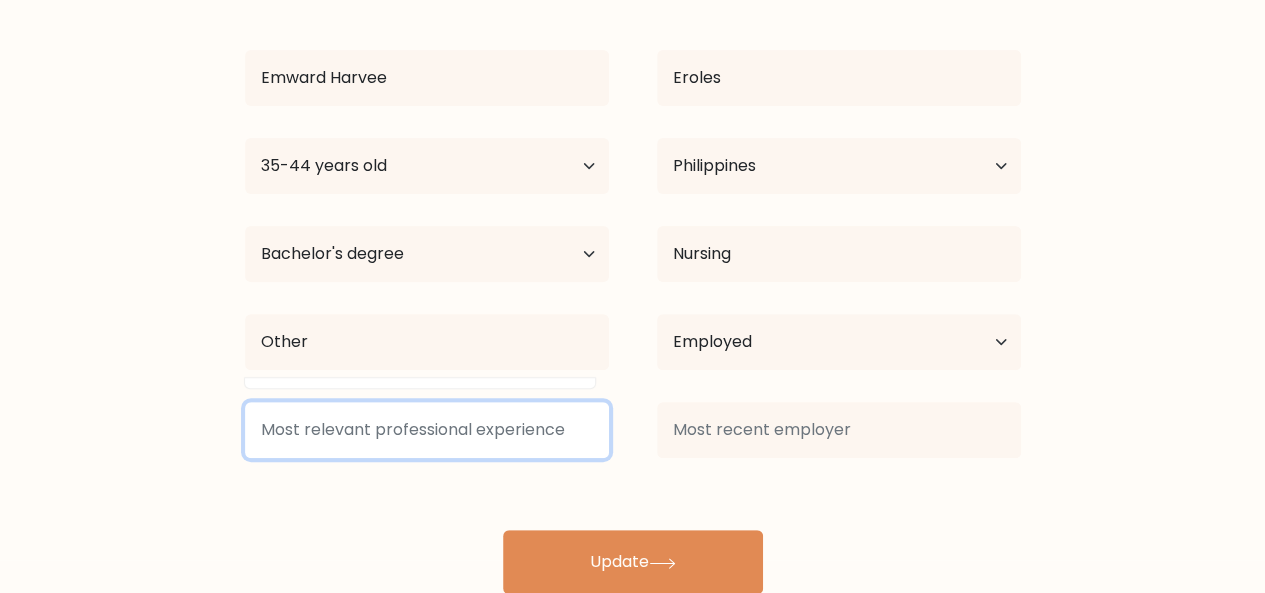 click at bounding box center (427, 430) 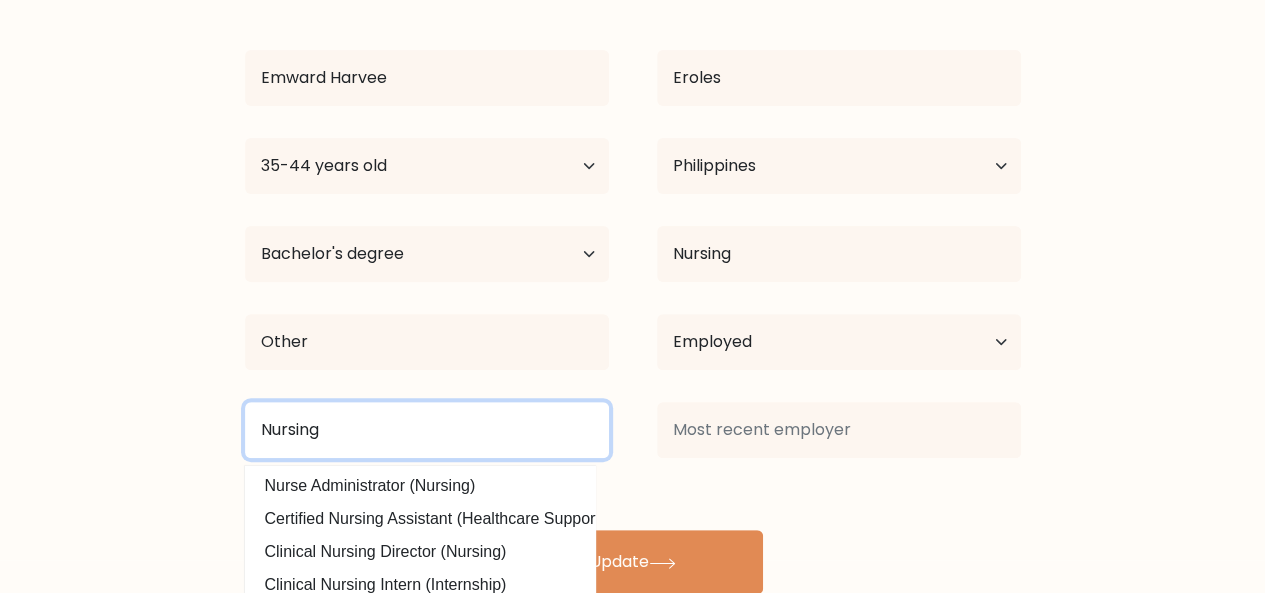 scroll, scrollTop: 195, scrollLeft: 0, axis: vertical 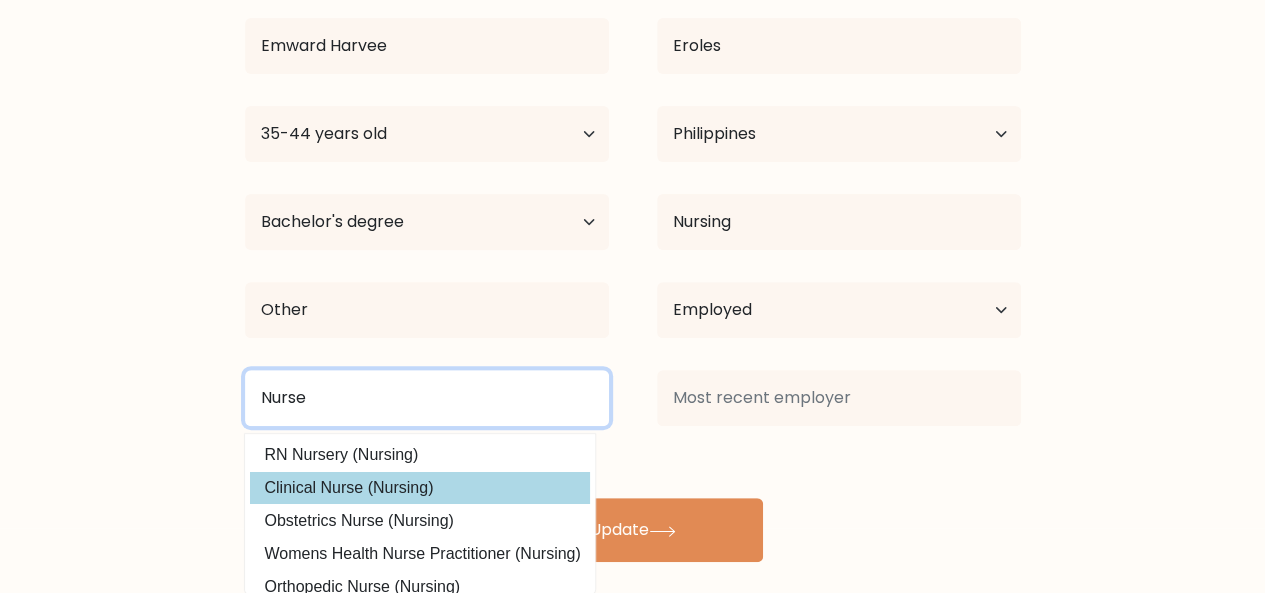 type on "Nurse" 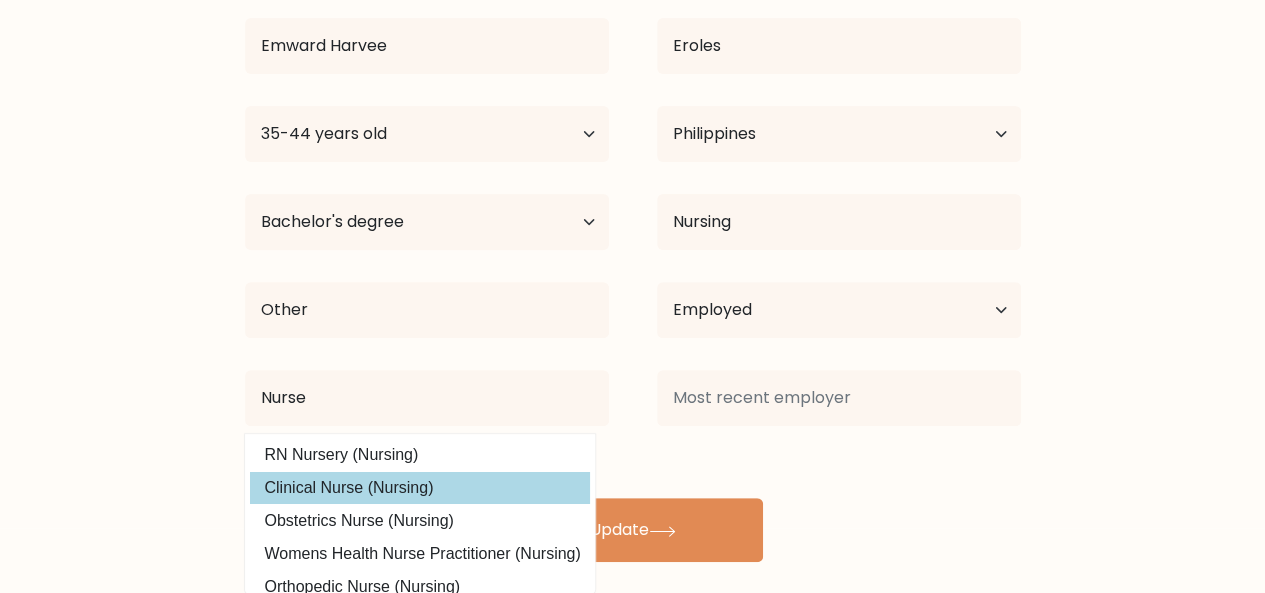 click on "Clinical Nurse (Nursing)" at bounding box center (420, 488) 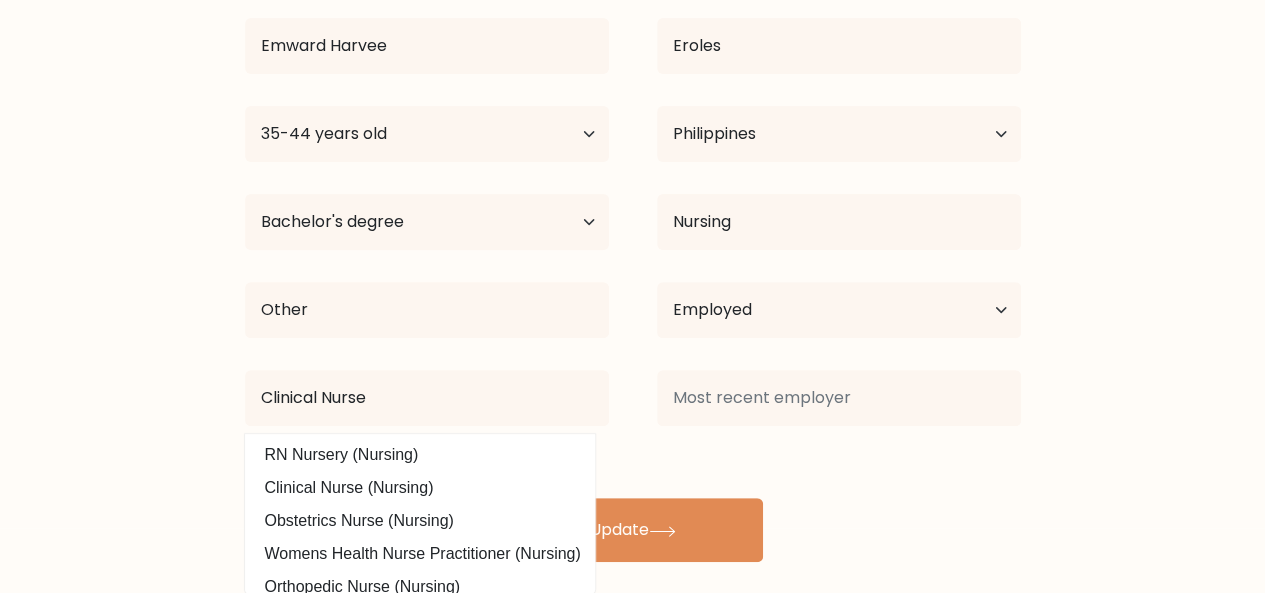 scroll, scrollTop: 198, scrollLeft: 0, axis: vertical 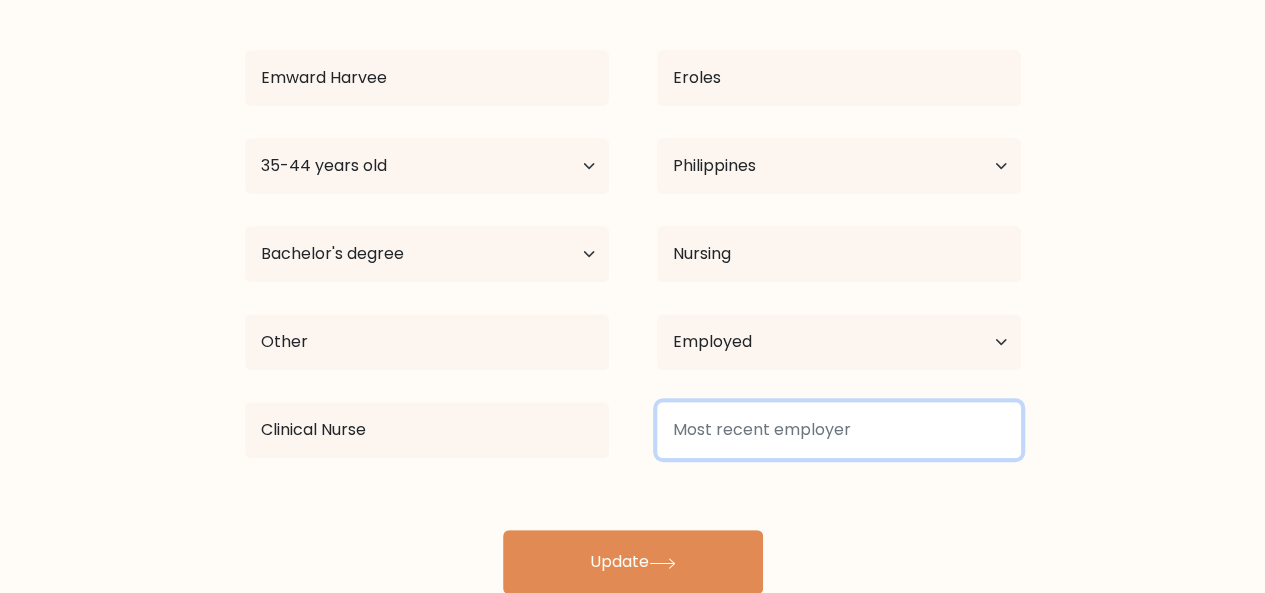 click at bounding box center [839, 430] 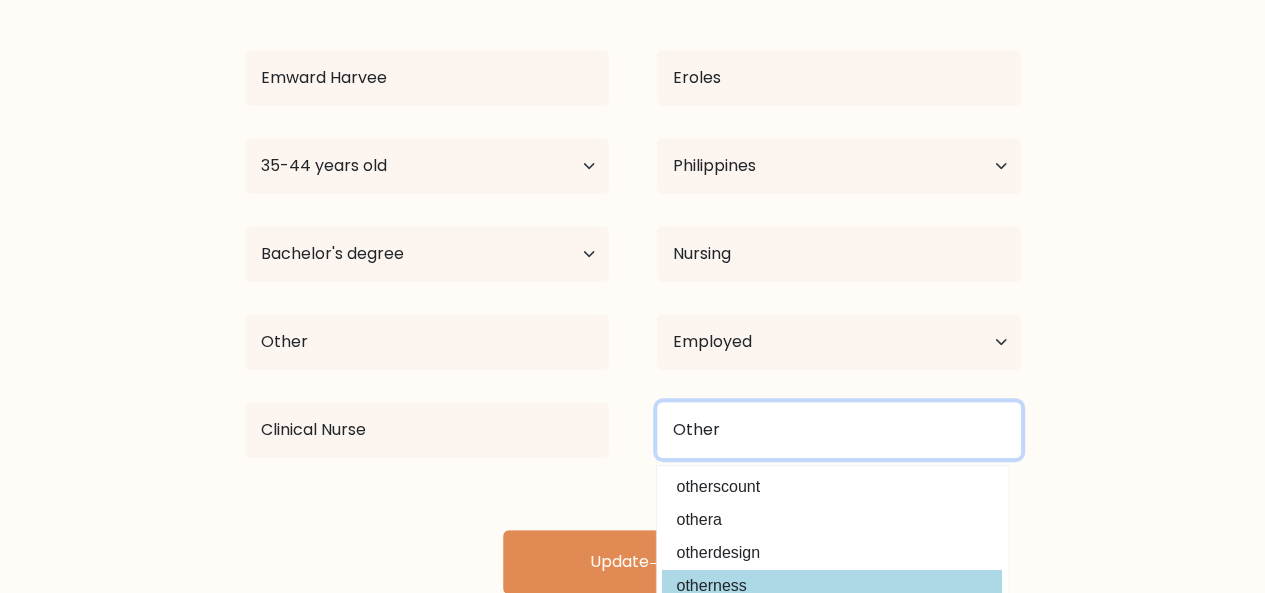scroll, scrollTop: 100, scrollLeft: 0, axis: vertical 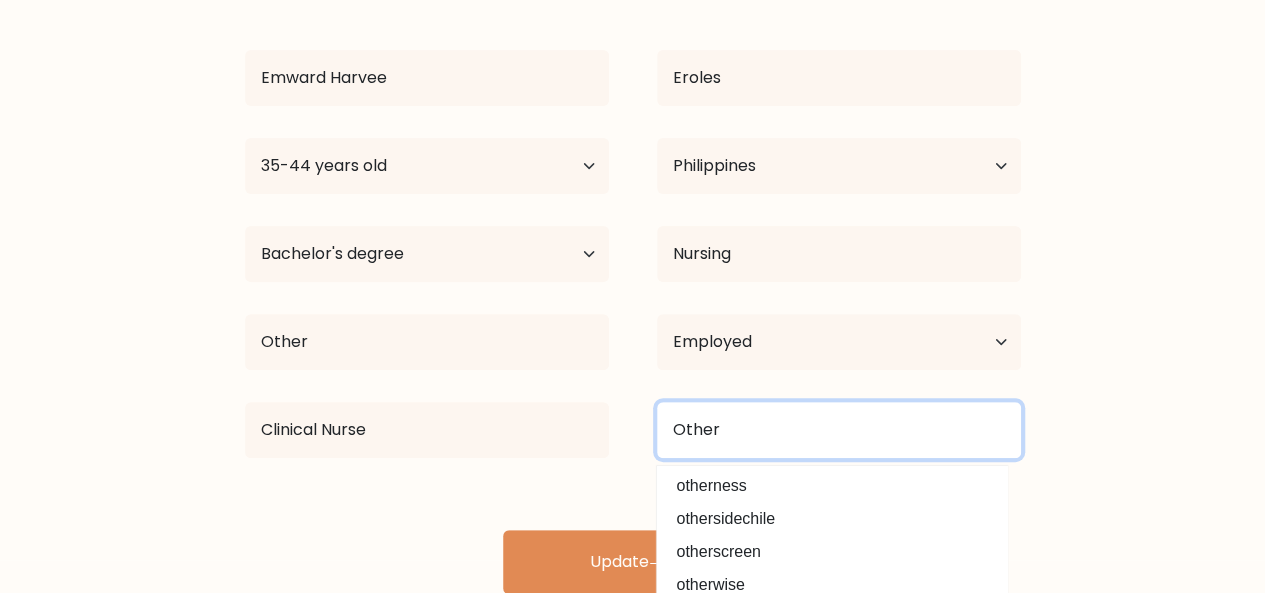 type on "Other" 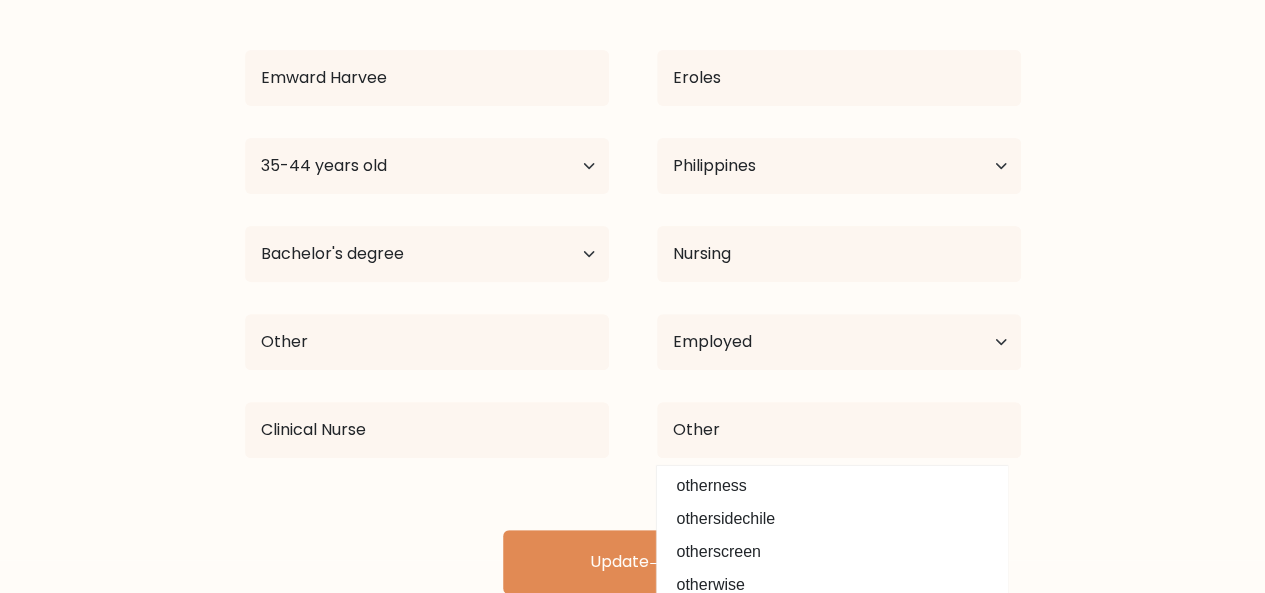 click on "Complete your profile to compare your results
Emward Harvee
Eroles
Age
Under 18 years old
18-24 years old
25-34 years old
35-44 years old
45-54 years old
55-64 years old
65 years old and above
Country
Afghanistan
Albania
Algeria" at bounding box center (632, 222) 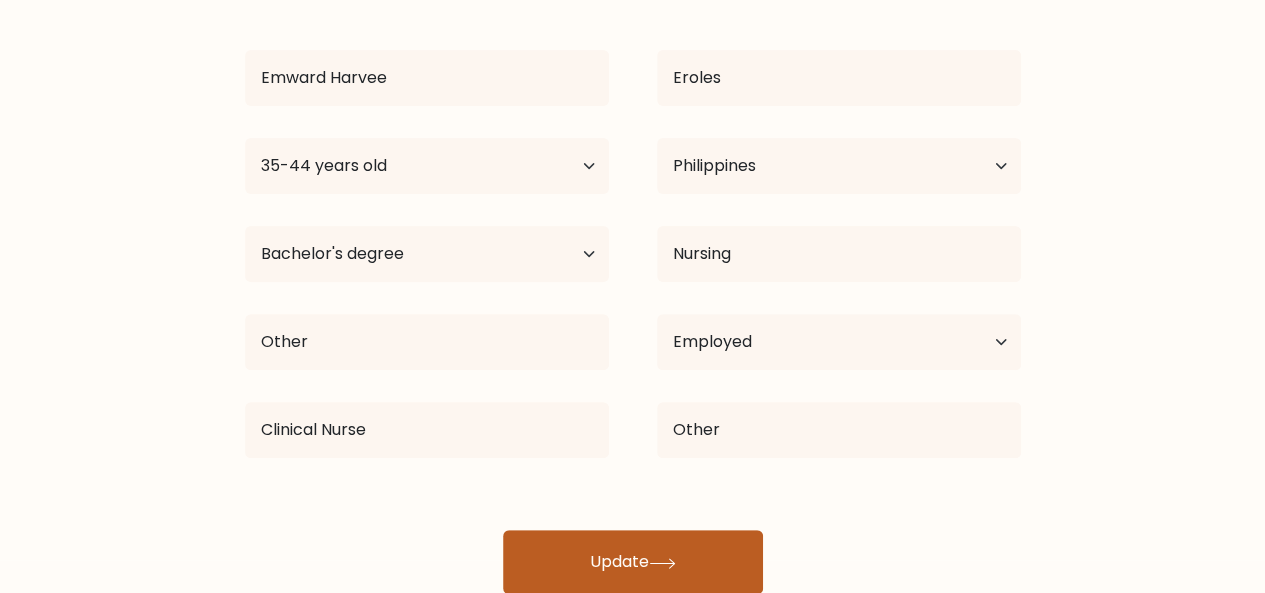 click on "Update" at bounding box center (633, 562) 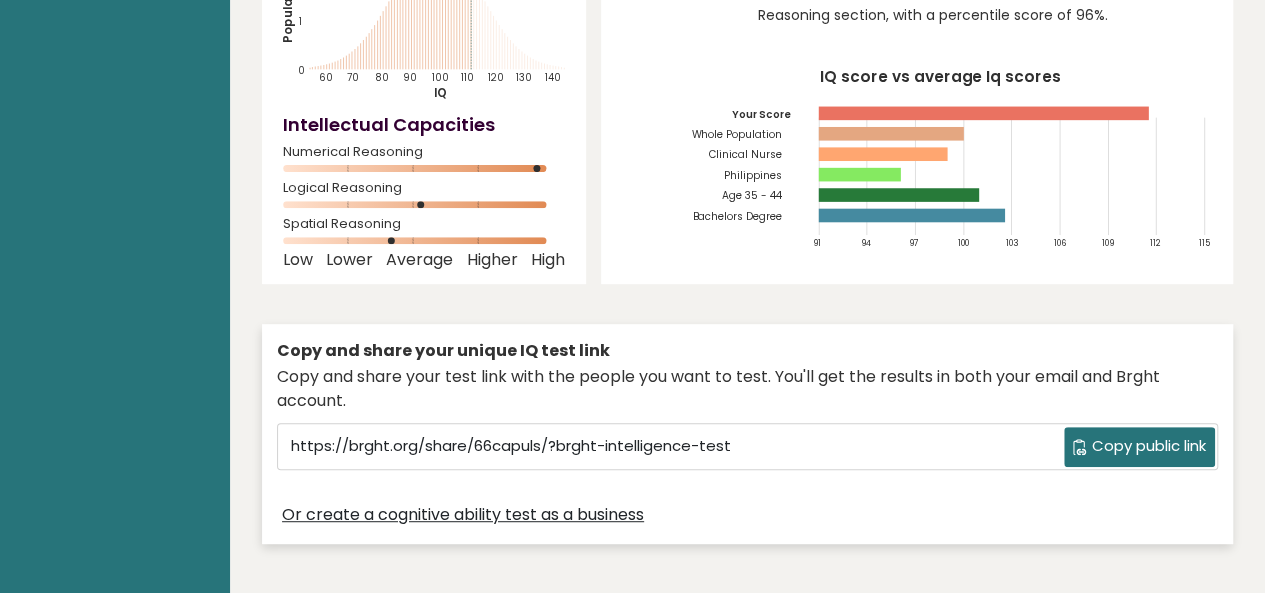 scroll, scrollTop: 0, scrollLeft: 0, axis: both 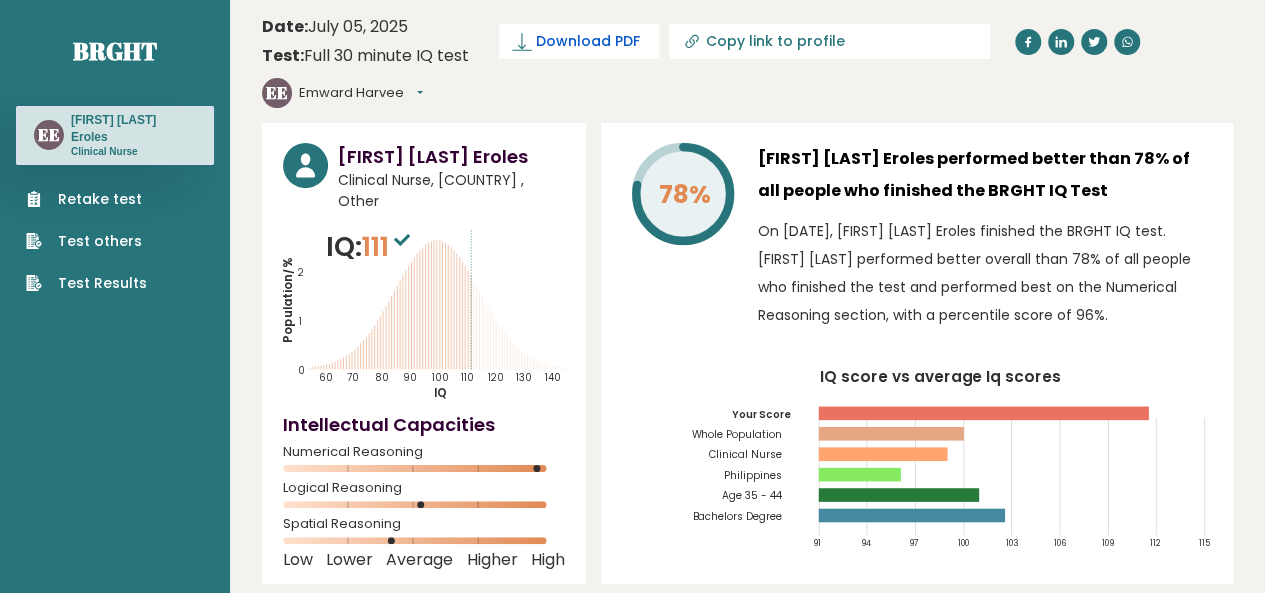 click on "Download PDF" at bounding box center (588, 41) 